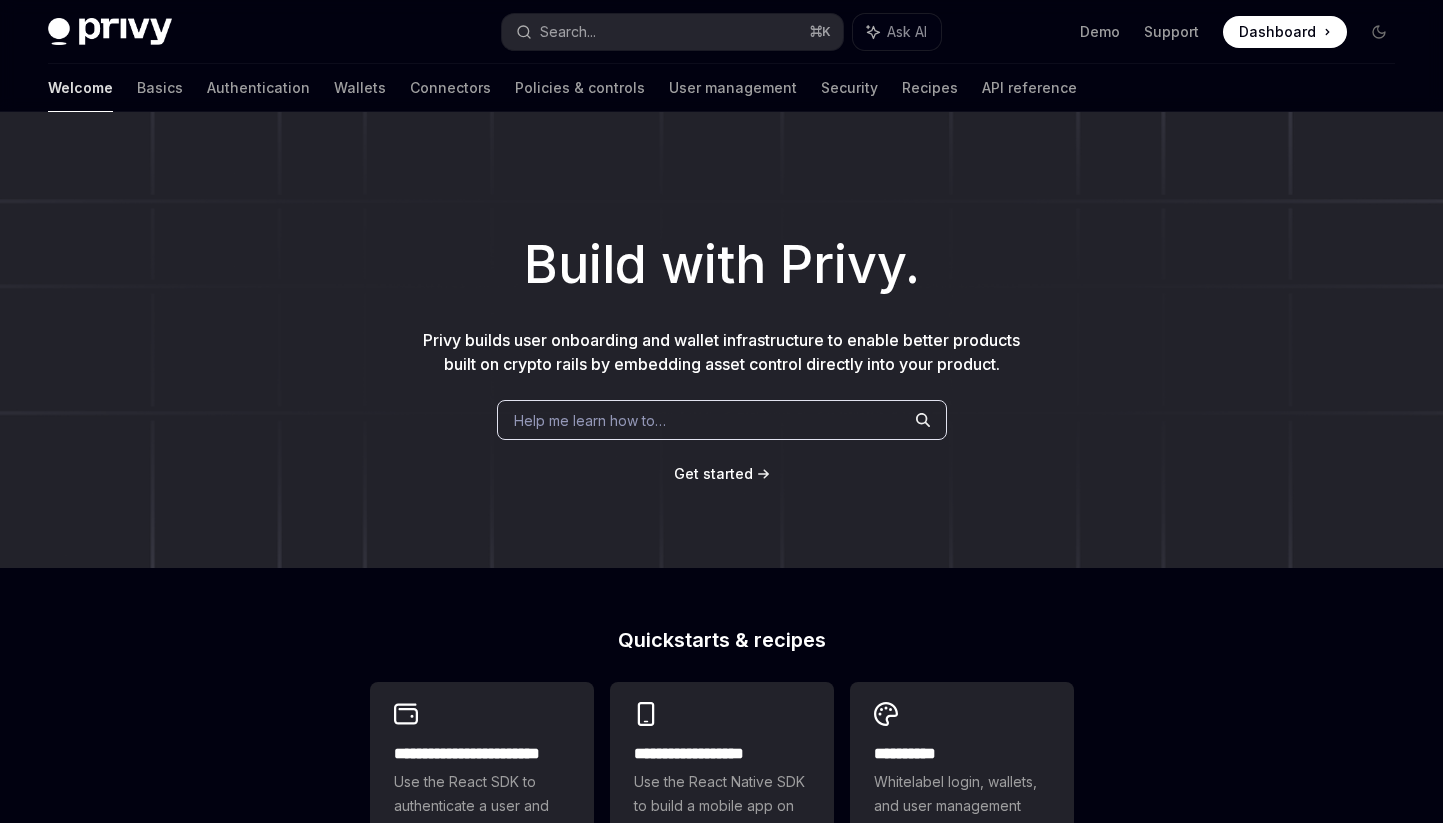 scroll, scrollTop: 0, scrollLeft: 0, axis: both 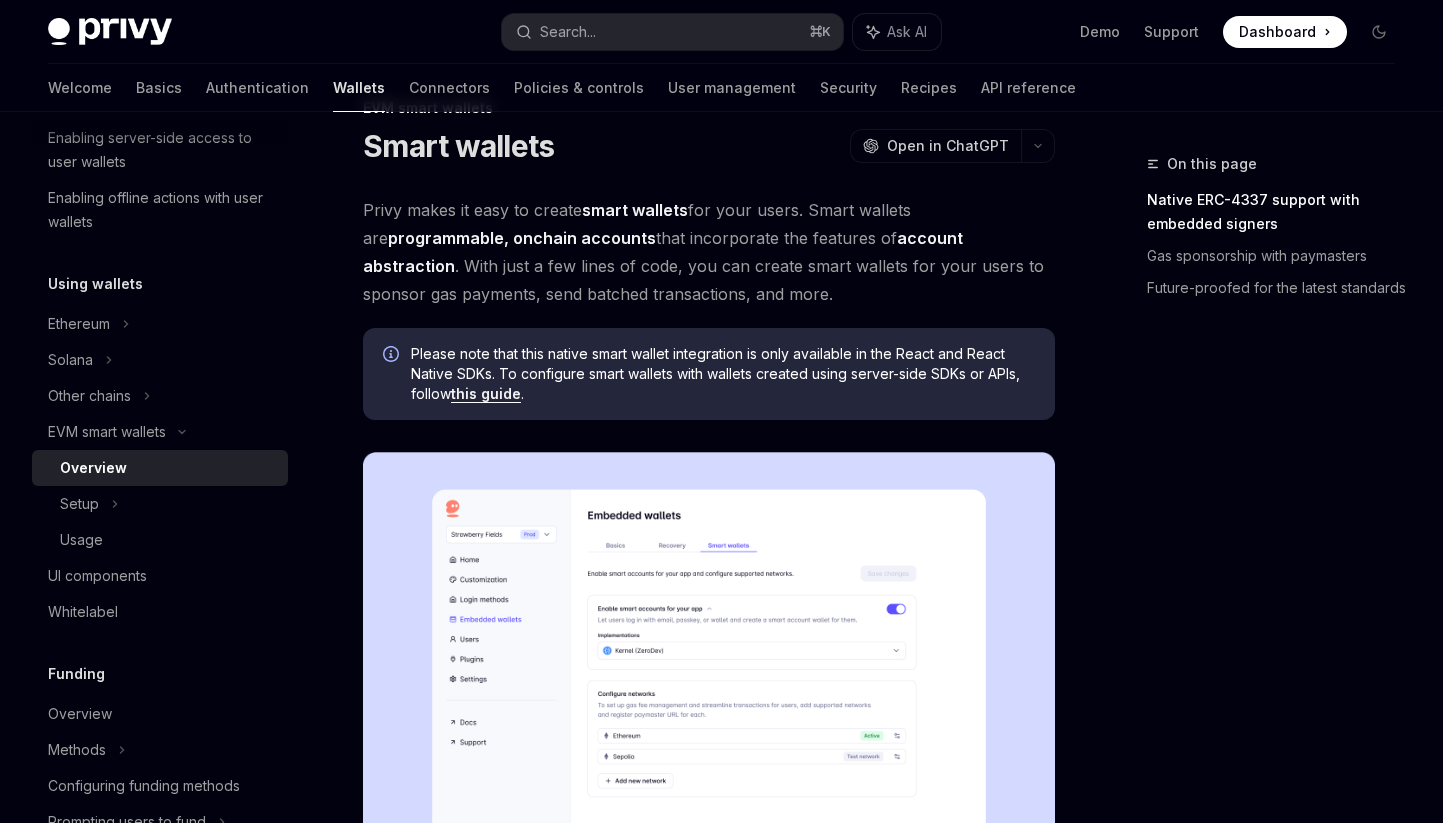 click on "programmable, onchain accounts" at bounding box center (522, 238) 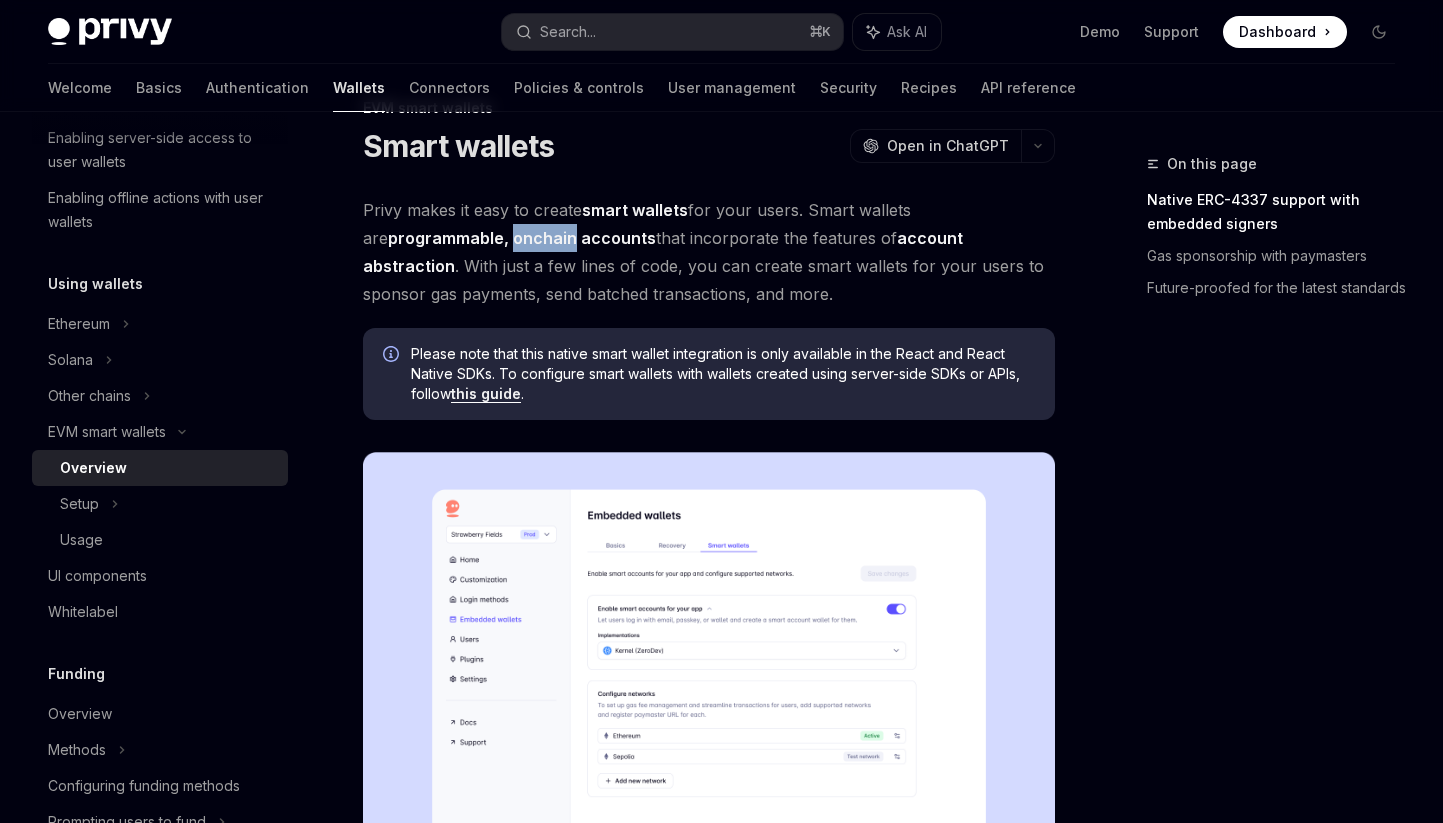click on "programmable, onchain accounts" at bounding box center [522, 238] 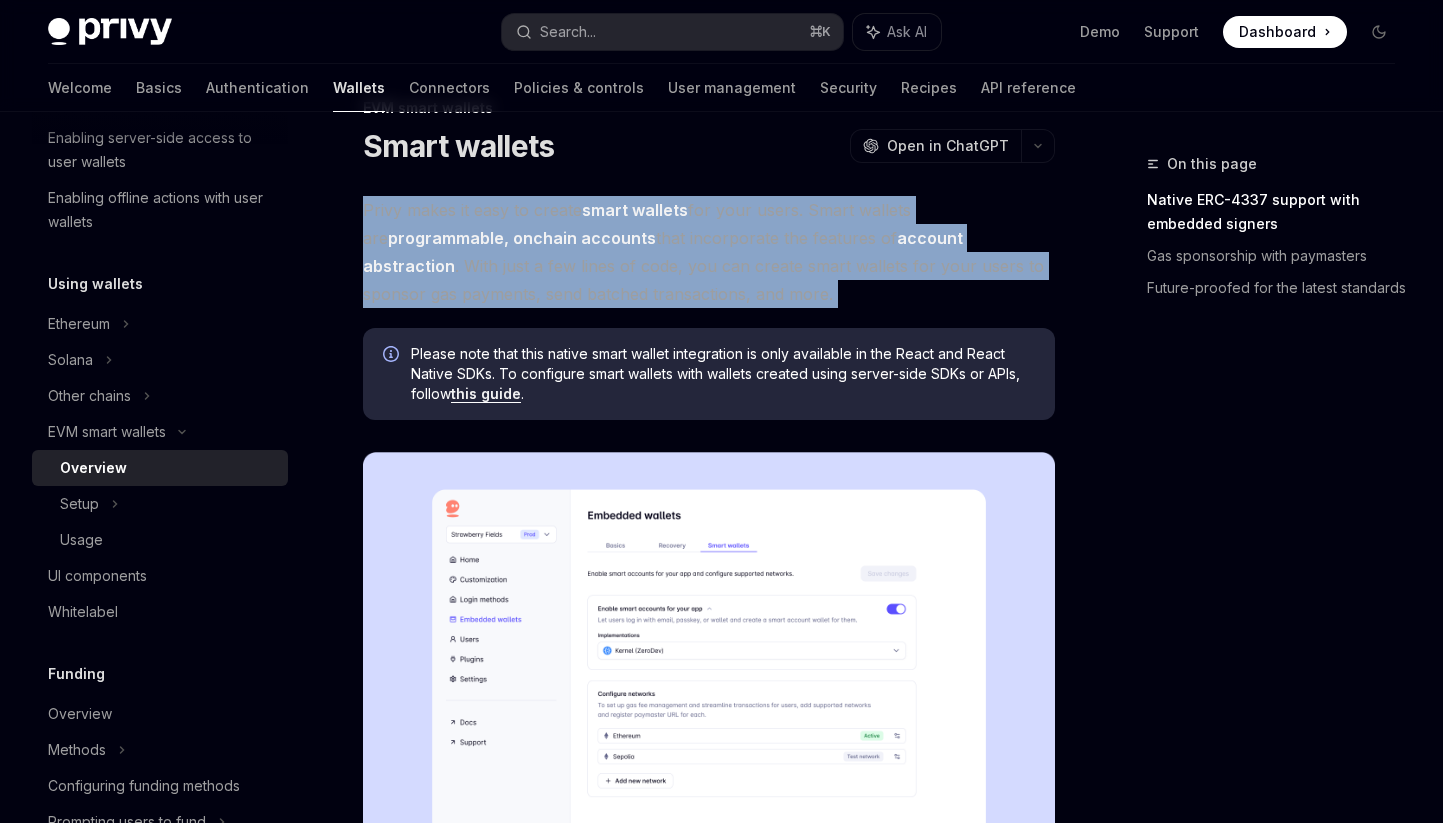 click on "Privy makes it easy to create  smart wallets  for your users. Smart wallets are  programmable, onchain accounts  that incorporate the features of  account abstraction . With just a few lines of code, you can create smart wallets for your users to sponsor gas payments, send batched transactions, and more." at bounding box center [709, 252] 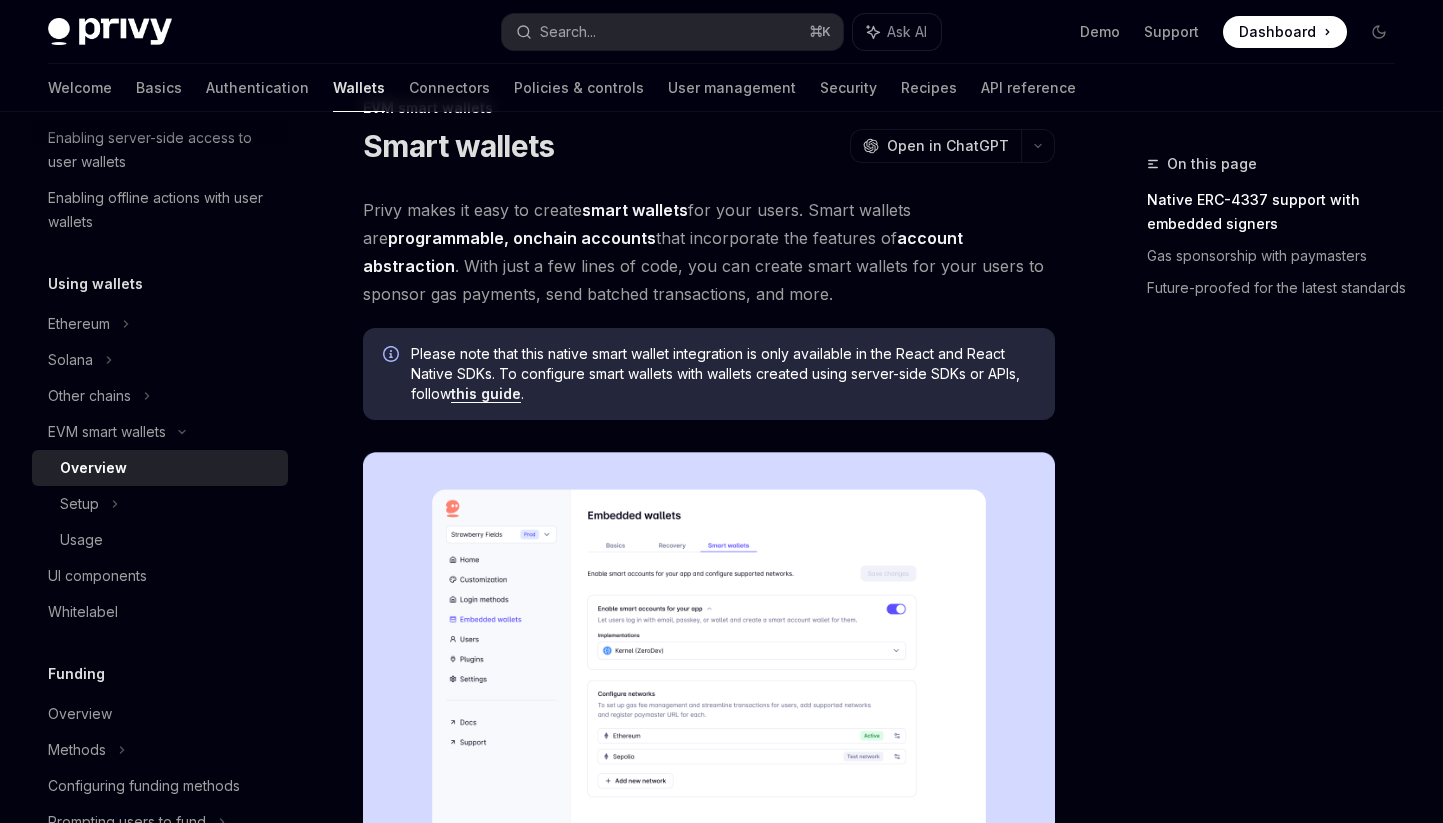 click on "Privy makes it easy to create  smart wallets  for your users. Smart wallets are  programmable, onchain accounts  that incorporate the features of  account abstraction . With just a few lines of code, you can create smart wallets for your users to sponsor gas payments, send batched transactions, and more." at bounding box center (709, 252) 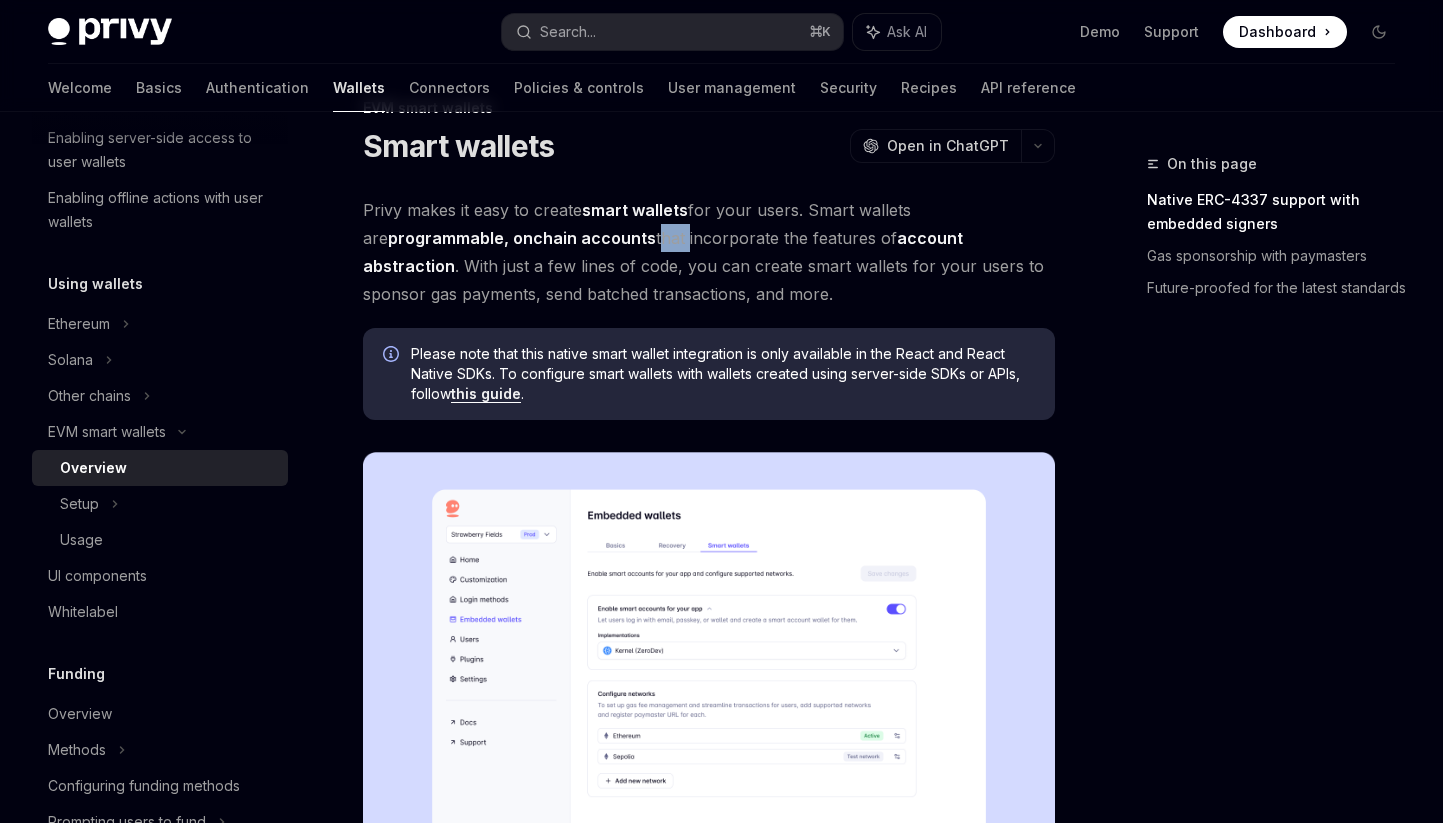 click on "account abstraction" at bounding box center [663, 252] 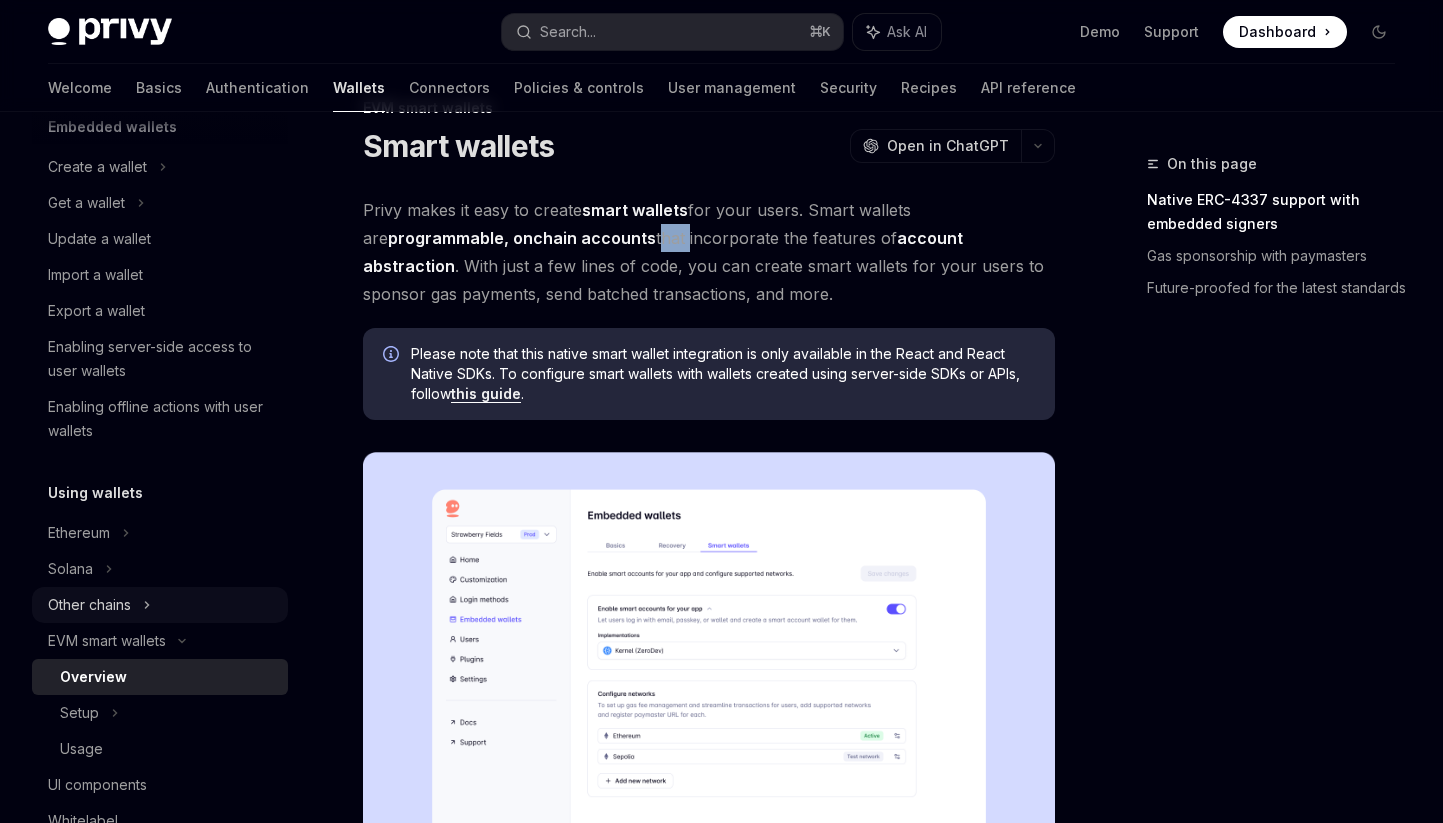 scroll, scrollTop: 140, scrollLeft: 0, axis: vertical 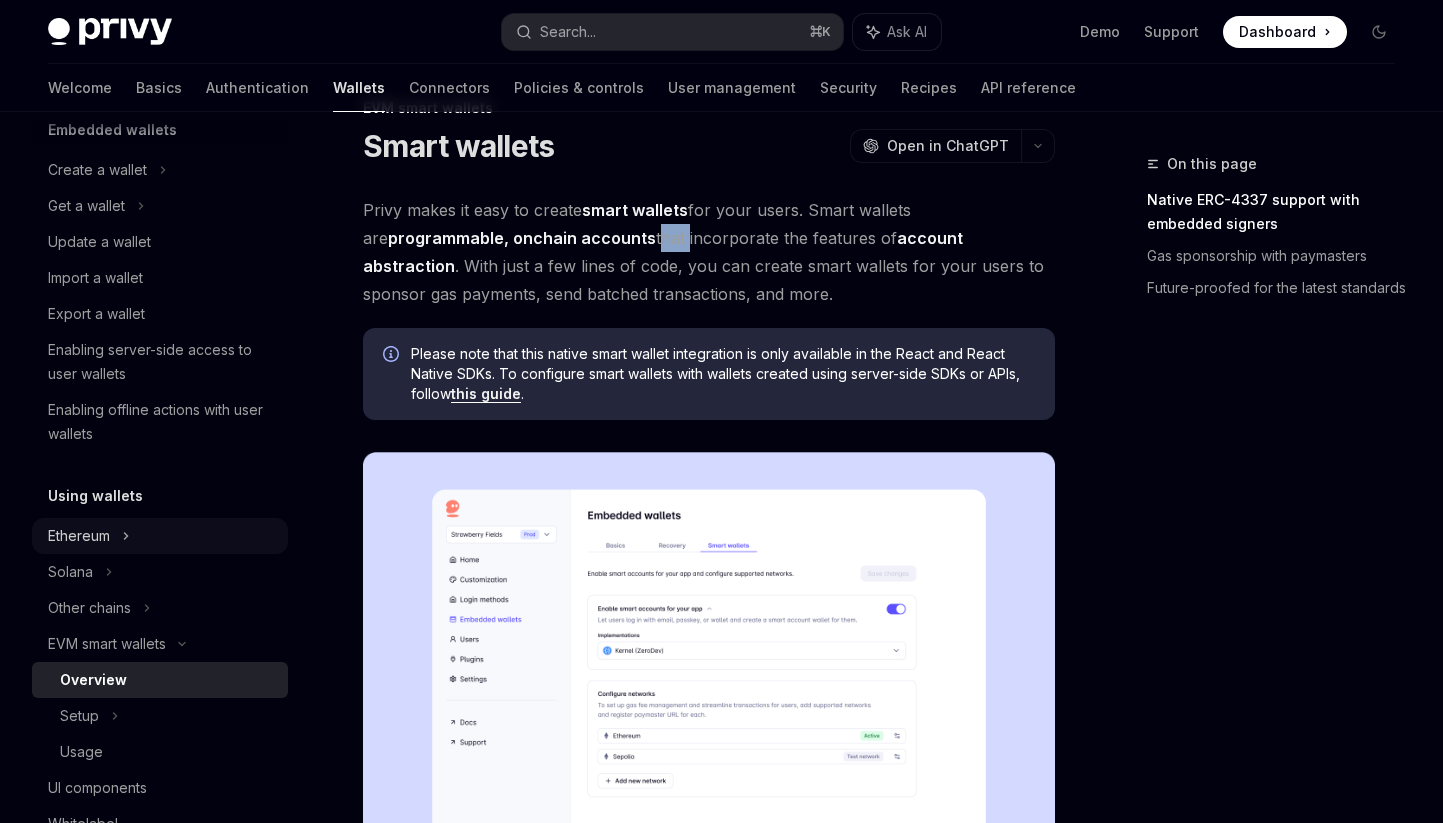 click on "Ethereum" at bounding box center [160, 170] 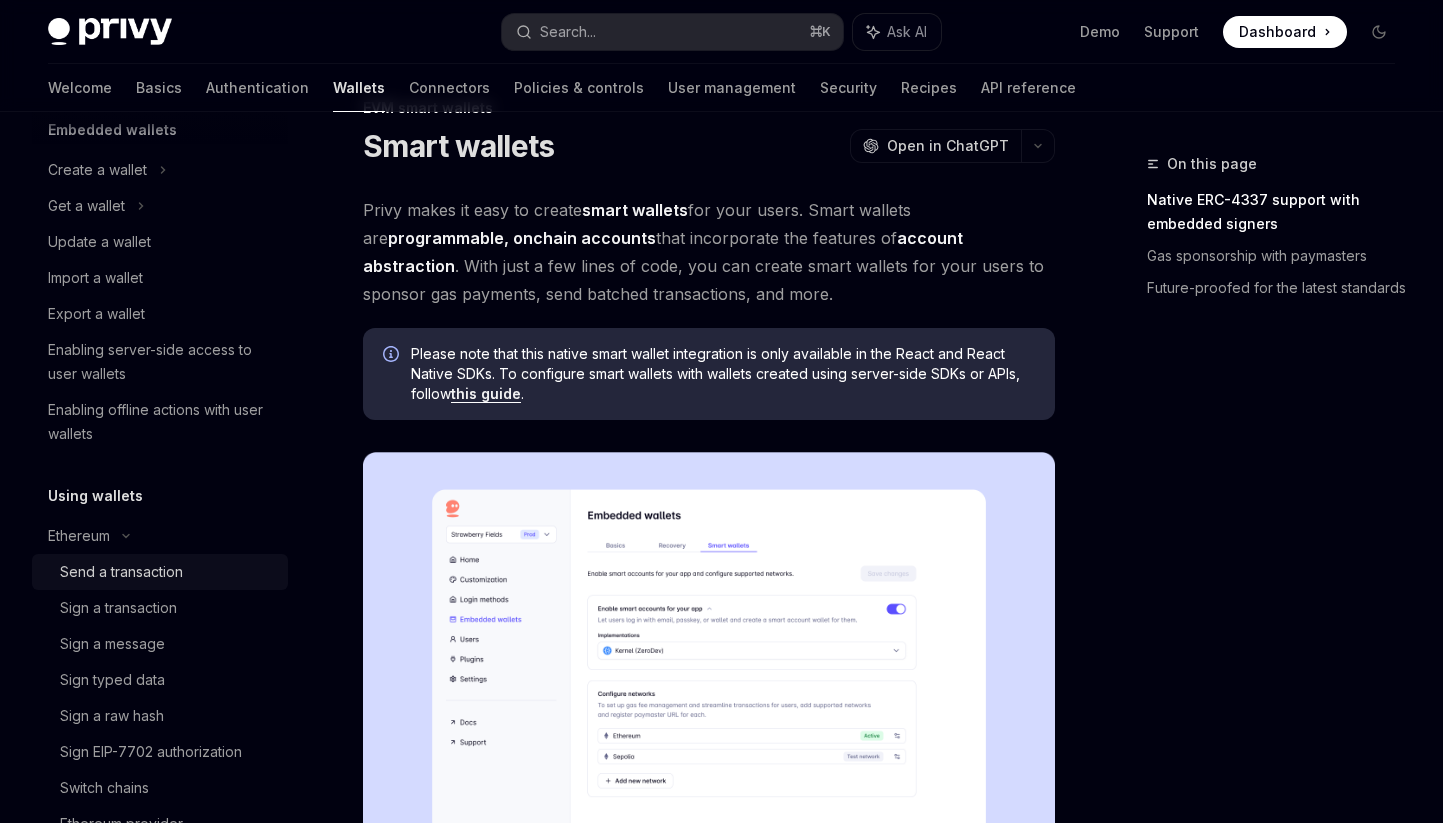 click on "Send a transaction" at bounding box center [121, 572] 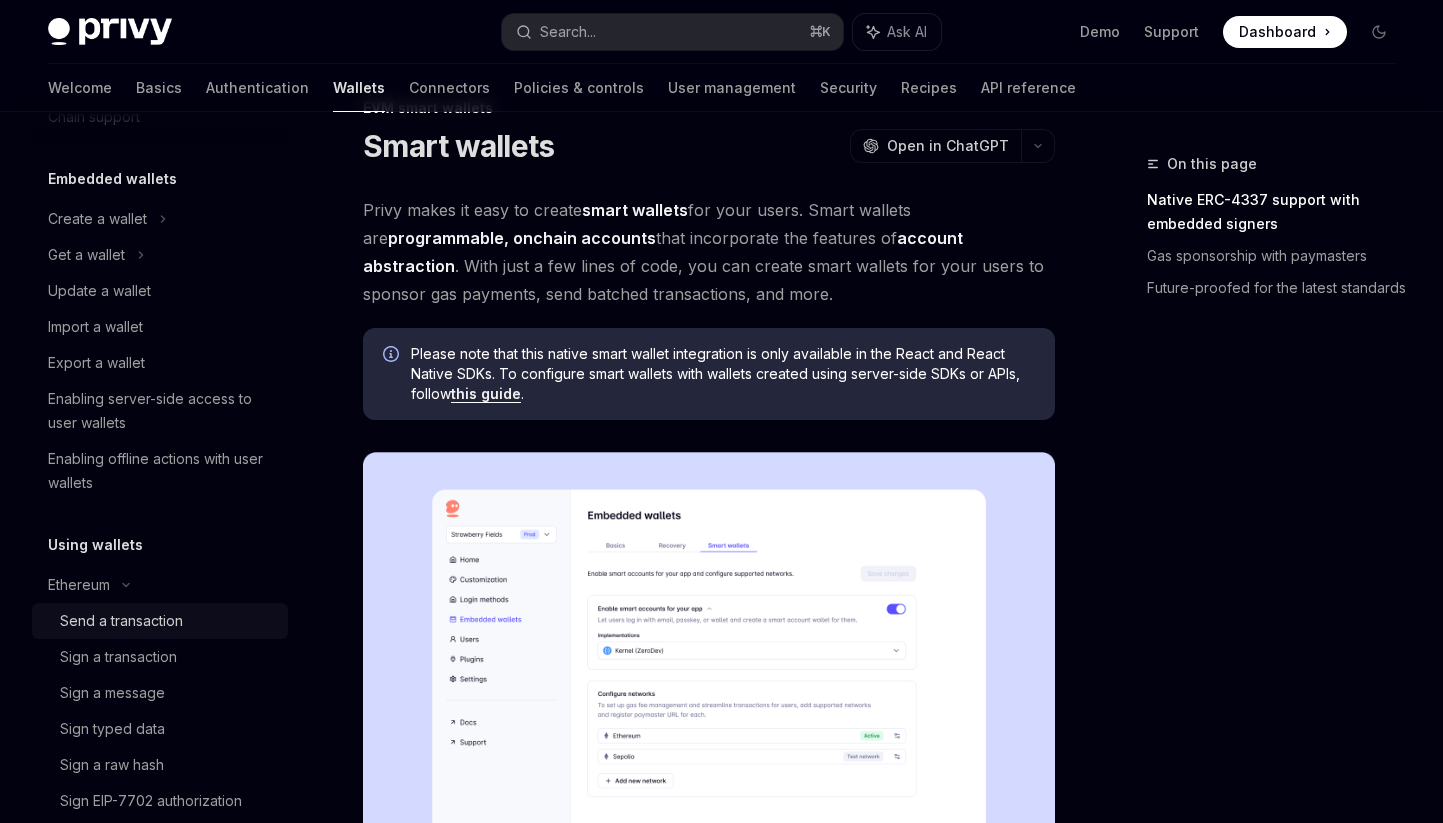 scroll, scrollTop: 60, scrollLeft: 0, axis: vertical 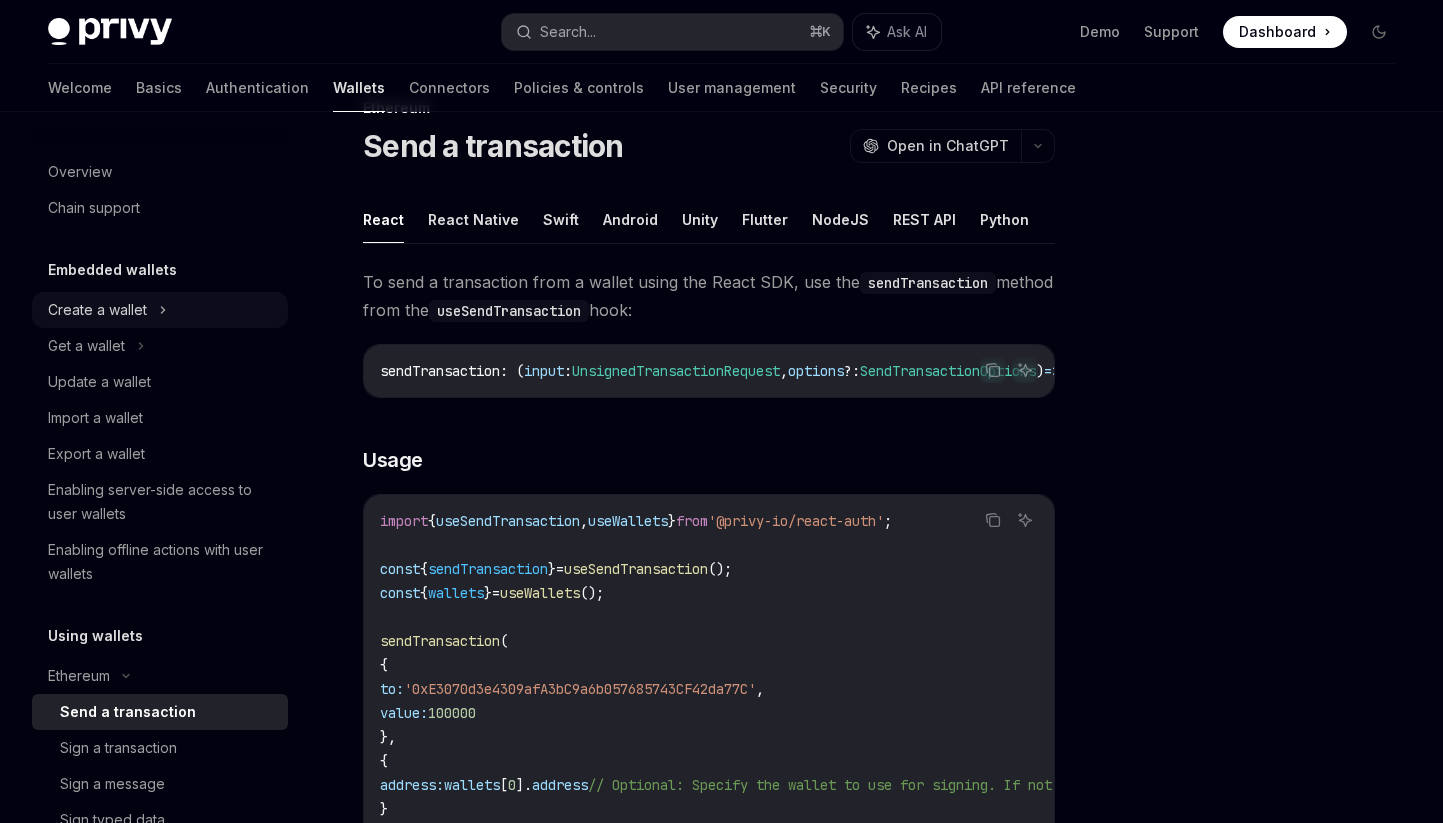 click on "Create a wallet" at bounding box center [160, 310] 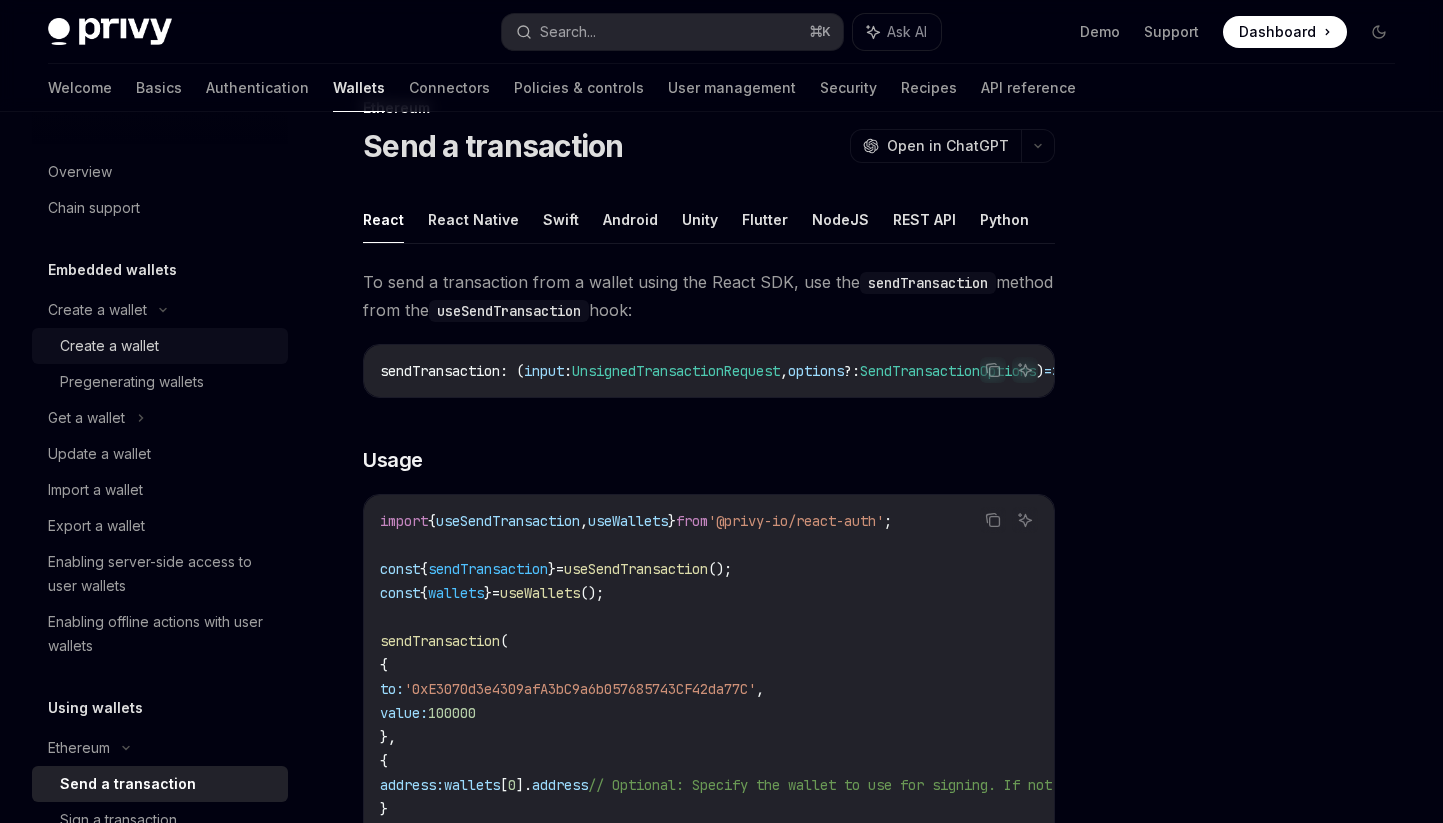 click on "Create a wallet" at bounding box center (109, 346) 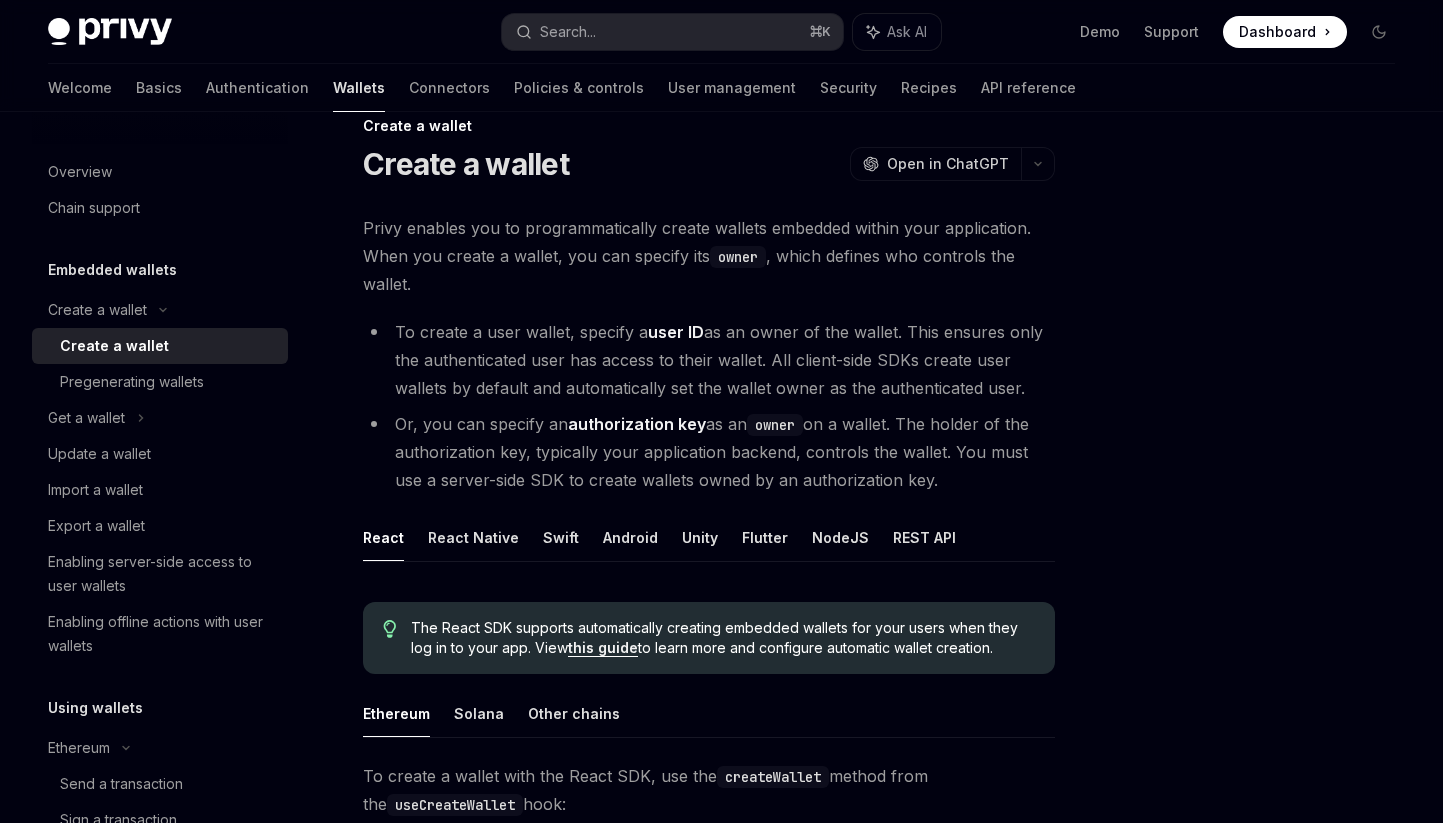 scroll, scrollTop: 0, scrollLeft: 0, axis: both 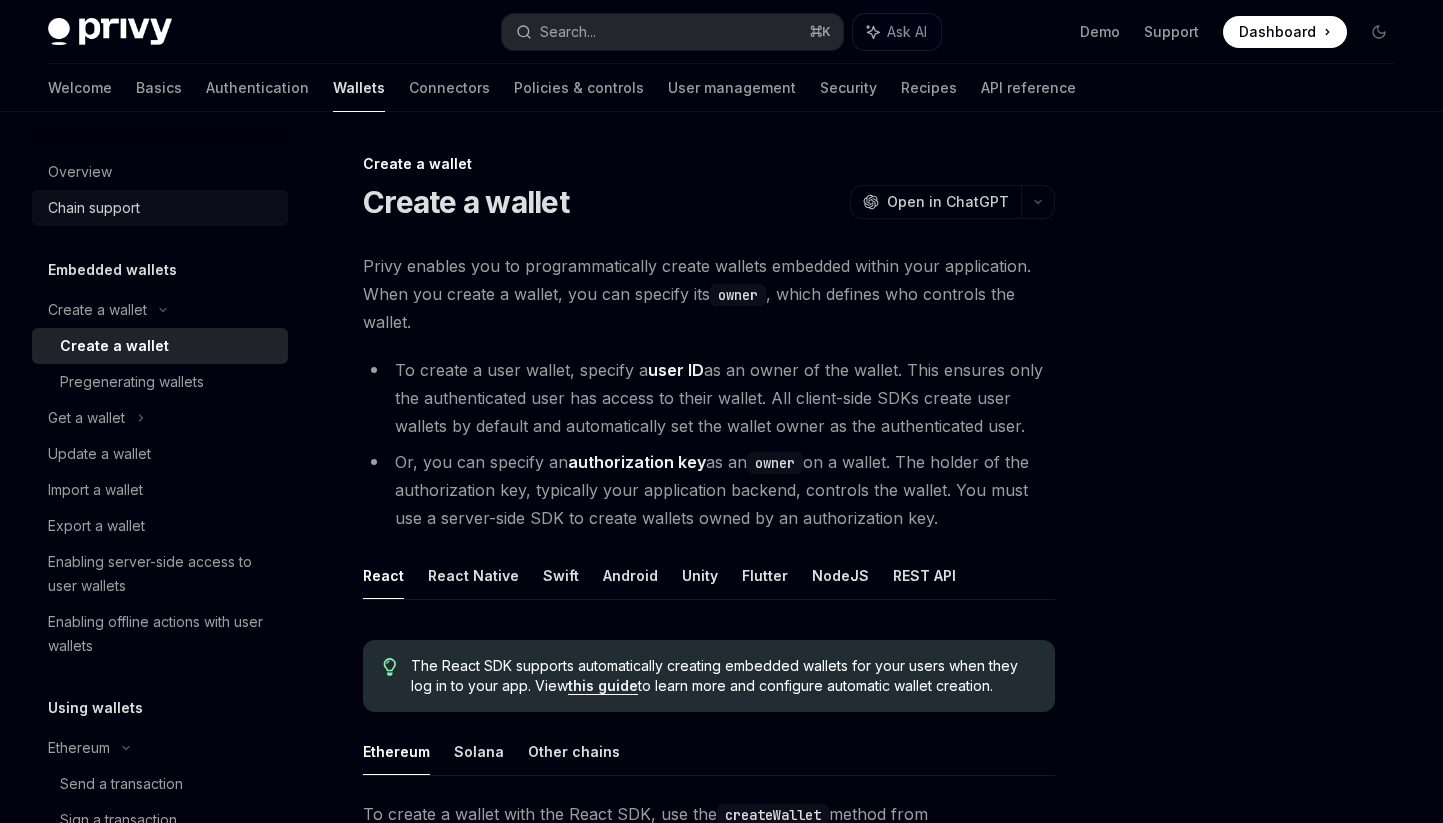 click on "Chain support" at bounding box center (94, 208) 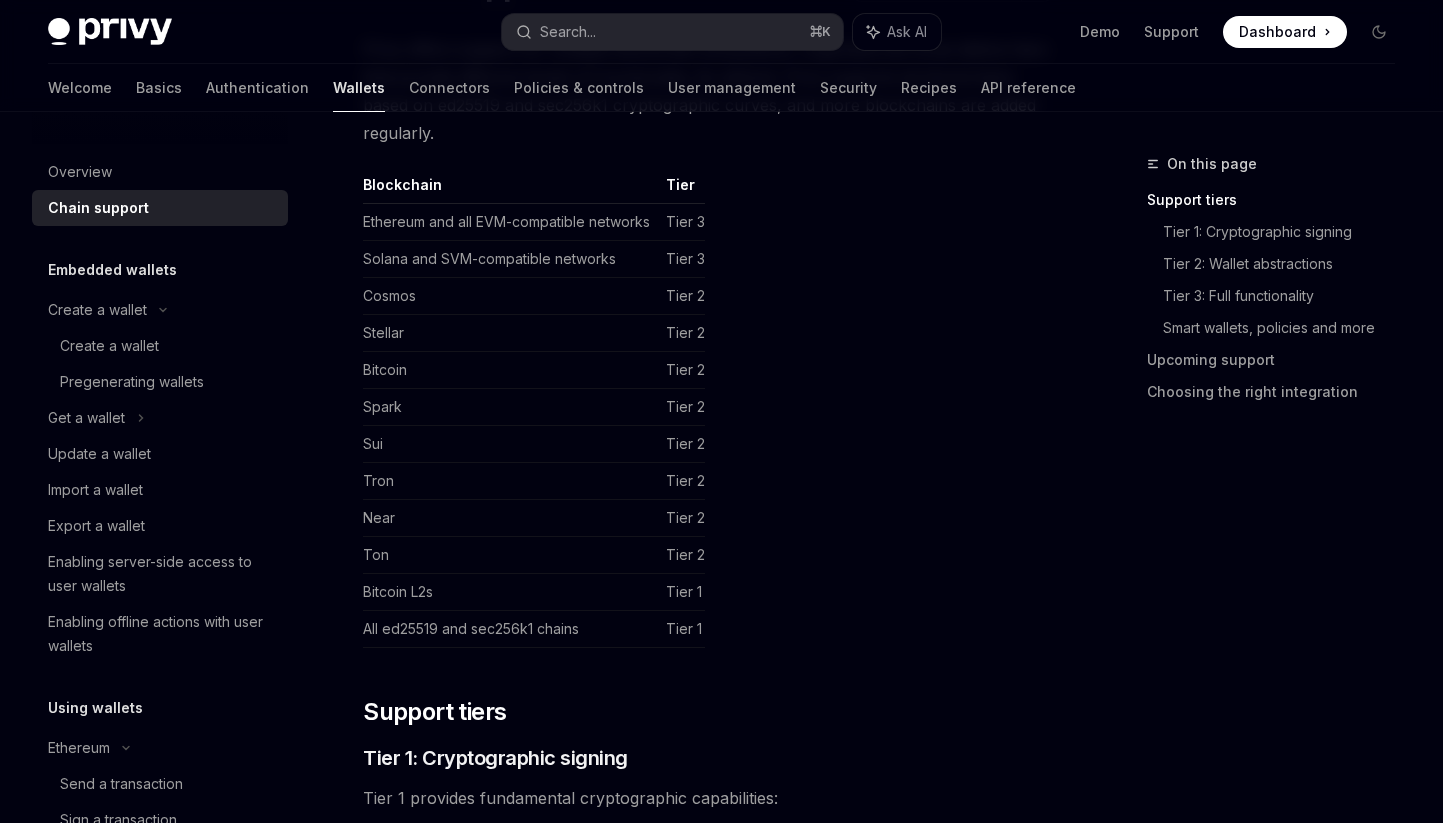 scroll, scrollTop: 182, scrollLeft: 0, axis: vertical 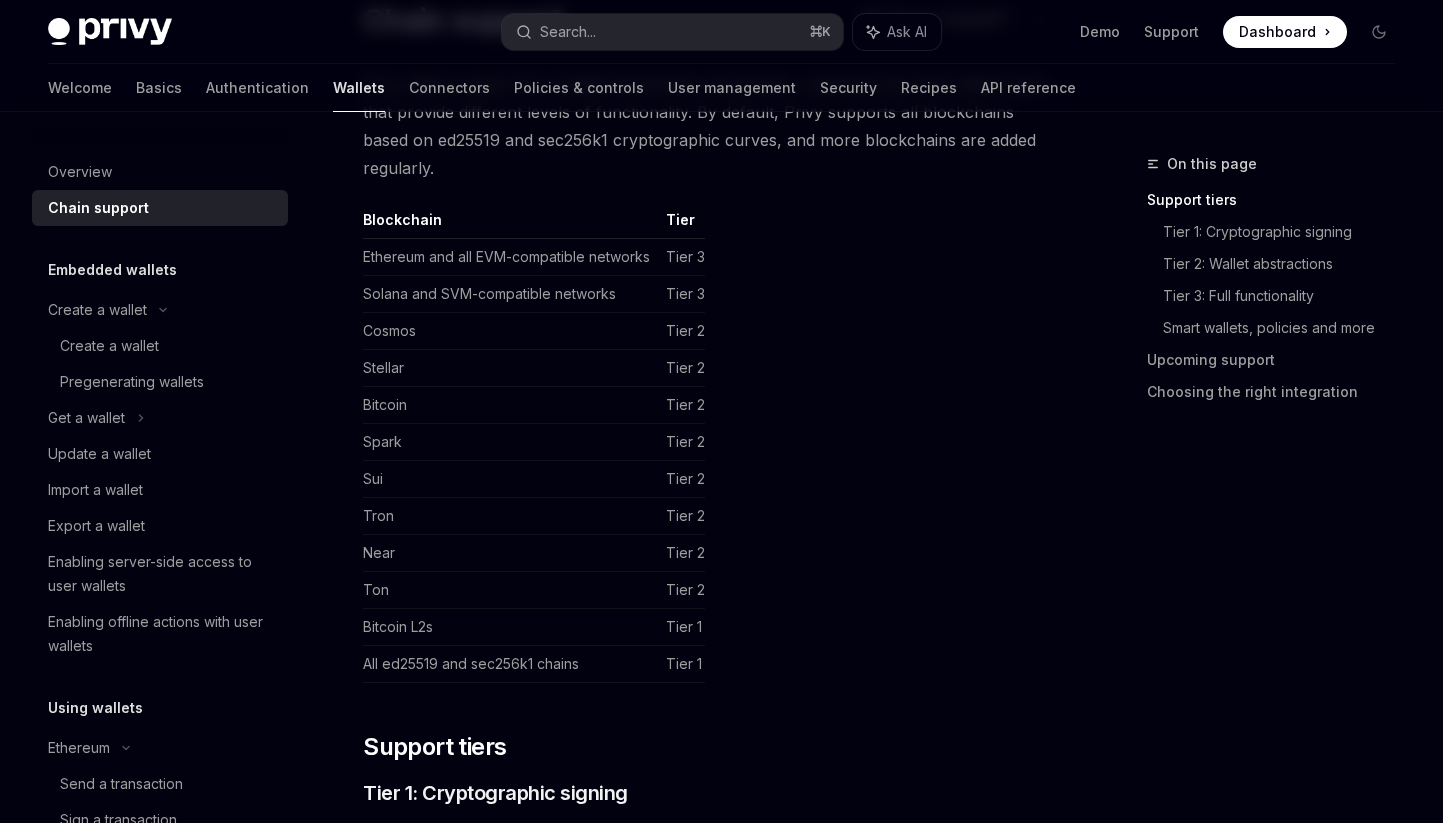 click on "Embedded wallets Create a wallet Create a wallet Pregenerating wallets Get a wallet Update a wallet Import a wallet Export a wallet Enabling server-side access to user wallets Enabling offline actions with user wallets" at bounding box center (160, 461) 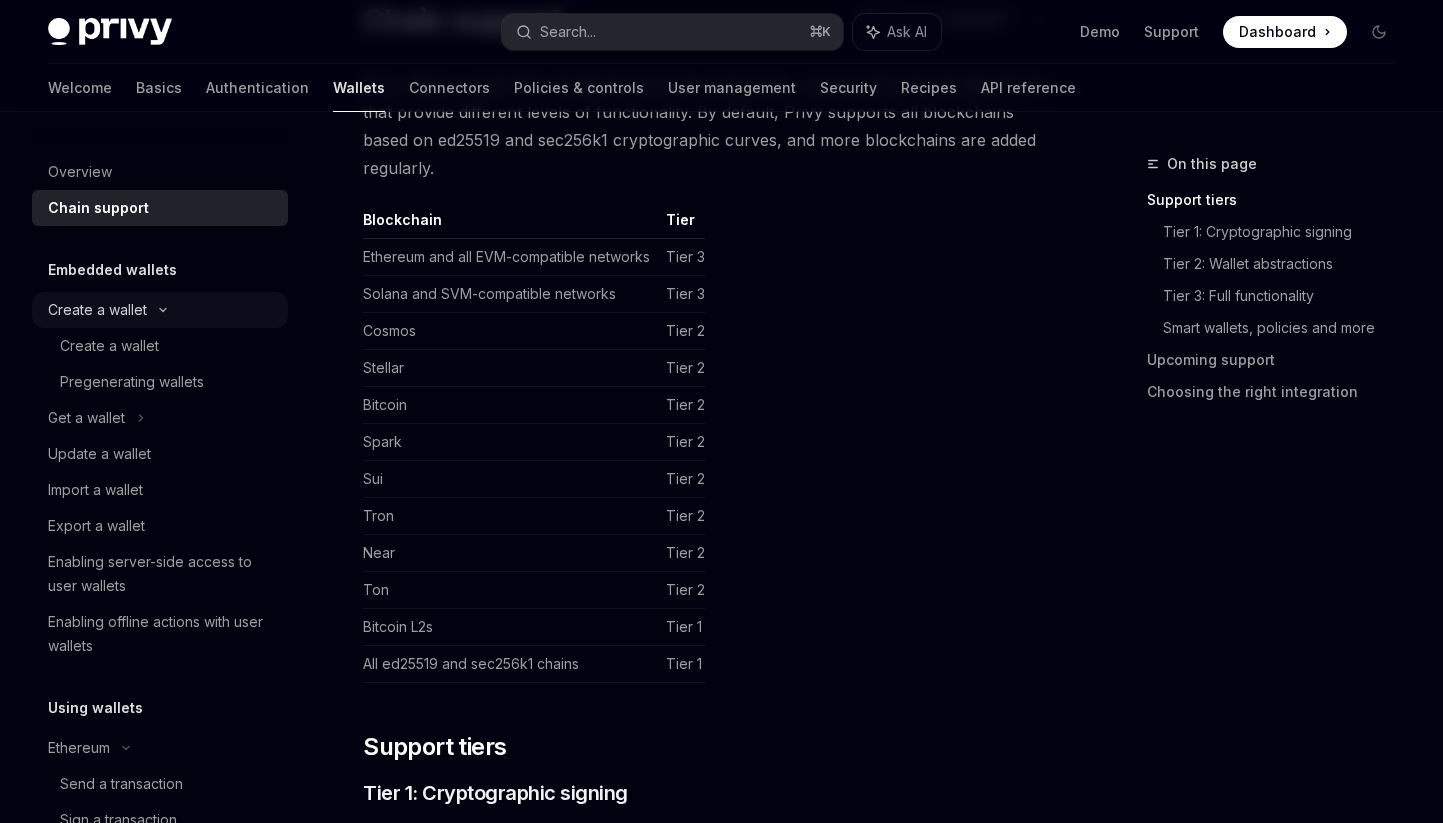 click on "Create a wallet" at bounding box center (160, 310) 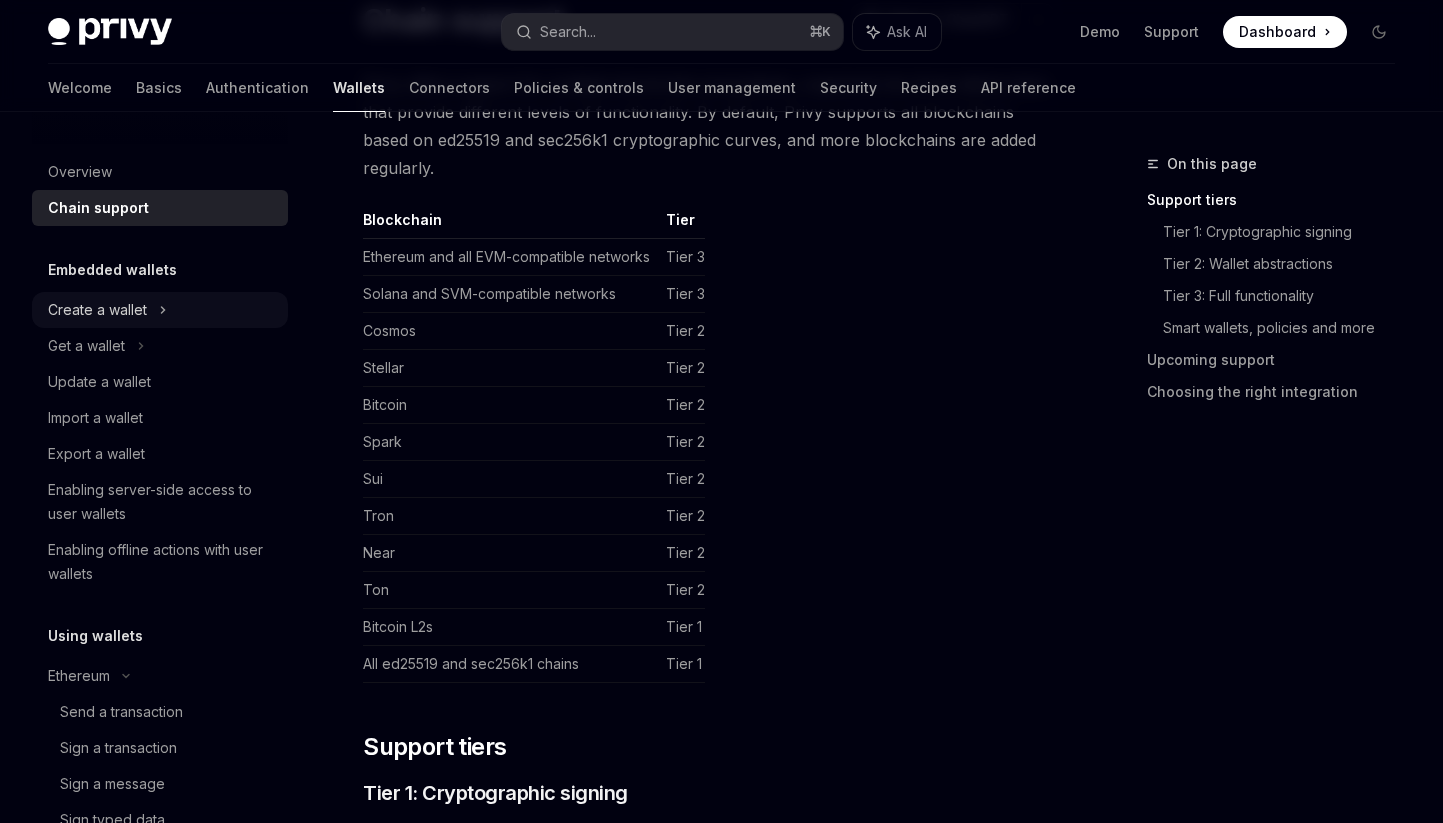 click 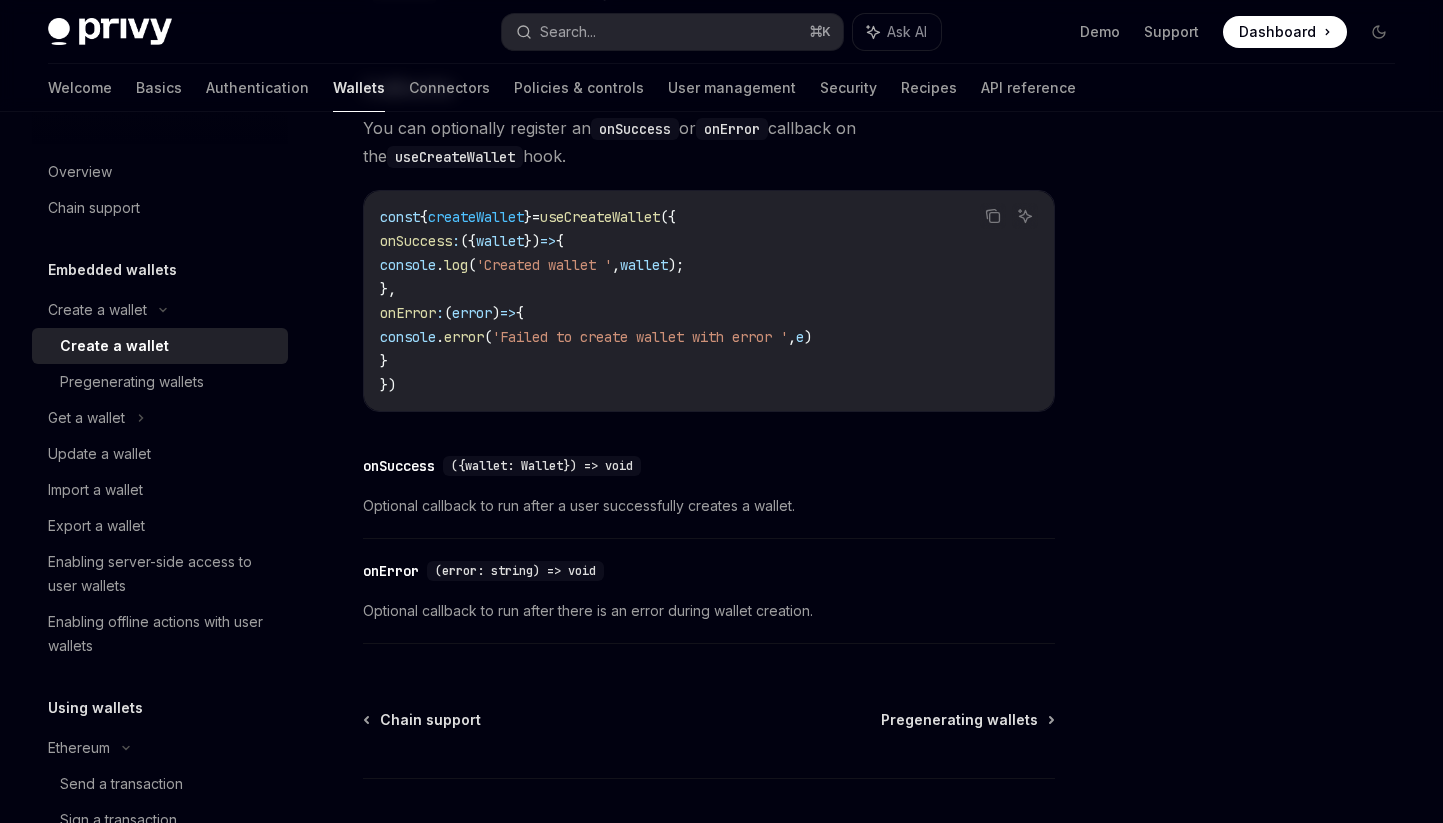 scroll, scrollTop: 1620, scrollLeft: 0, axis: vertical 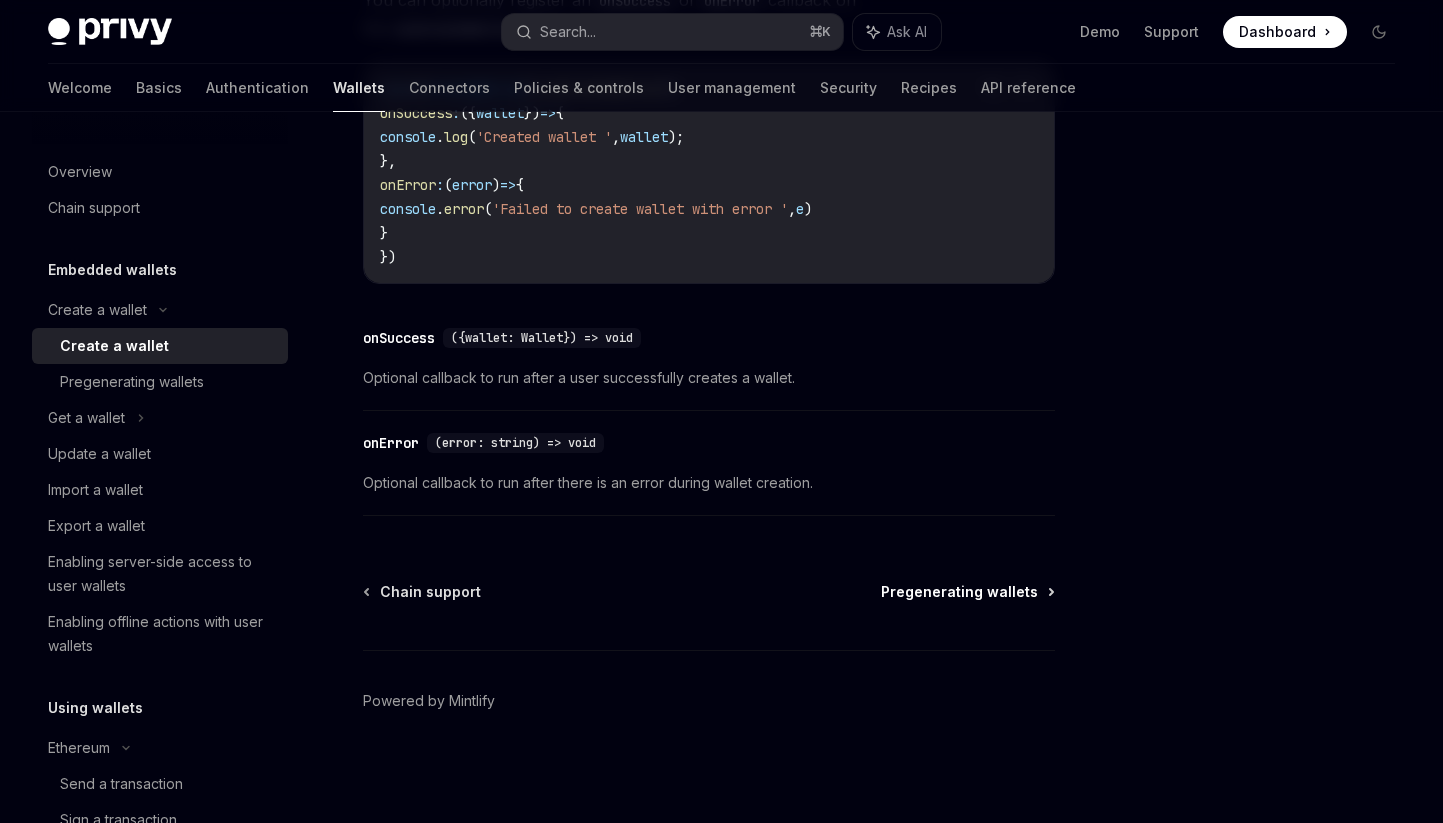 click on "Pregenerating wallets" at bounding box center (959, 592) 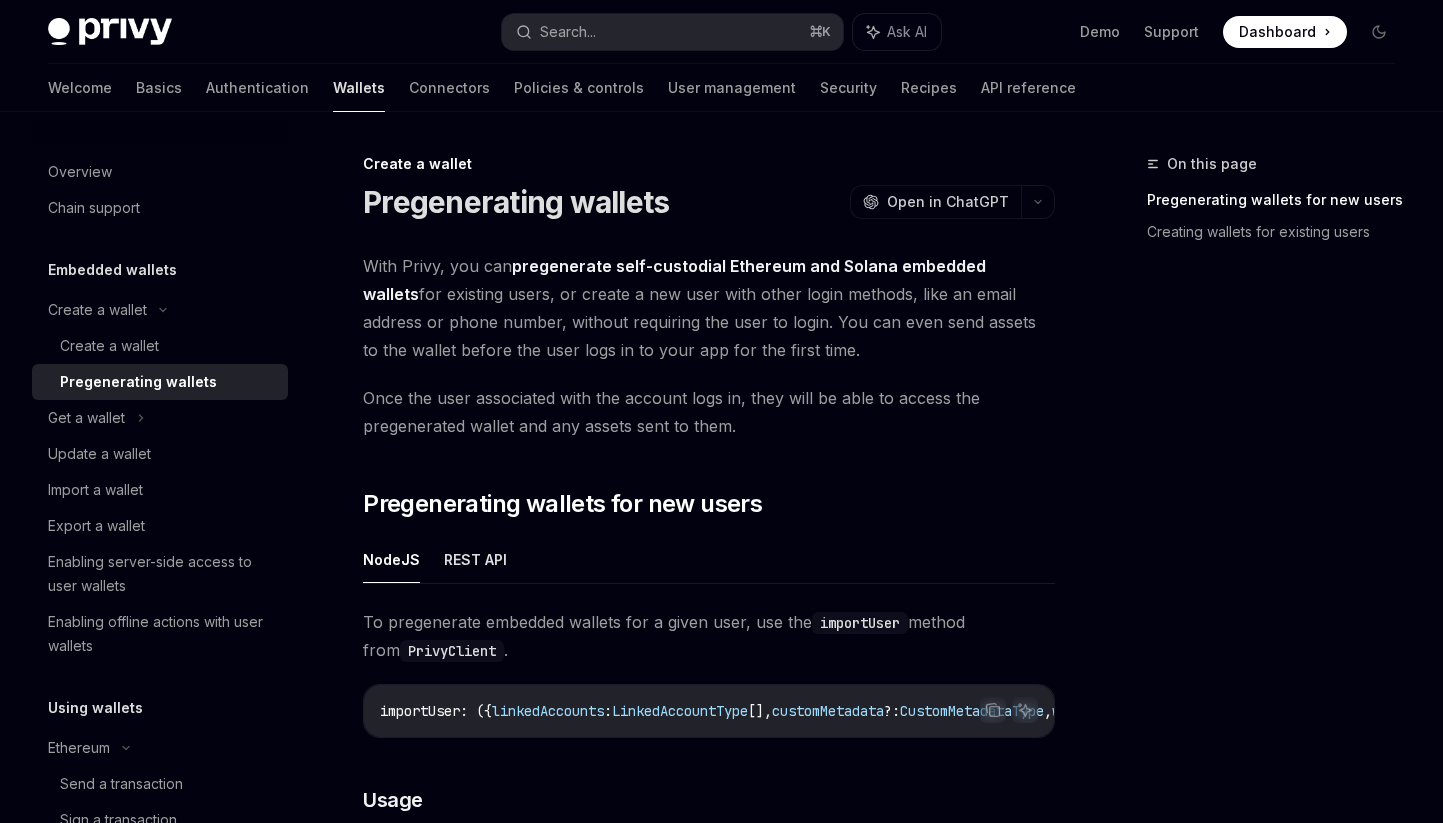 scroll, scrollTop: 21, scrollLeft: 0, axis: vertical 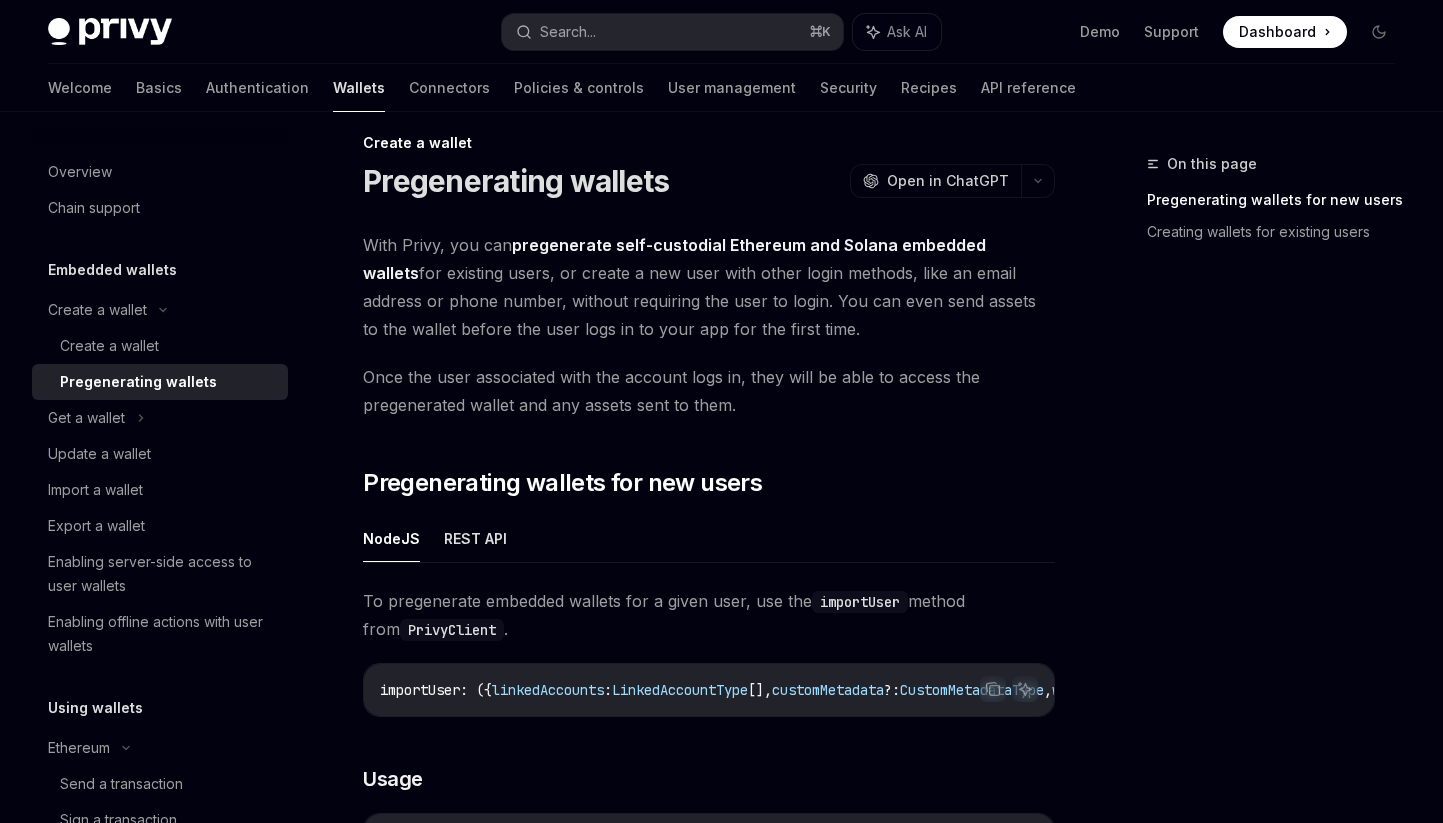 click on "With Privy, you can  pregenerate self-custodial Ethereum and Solana embedded wallets  for existing users, or create a new user with other login methods, like an email address or phone number, without requiring the user to login.
You can even send assets to the wallet before the user logs in to your app for the first time." at bounding box center (709, 287) 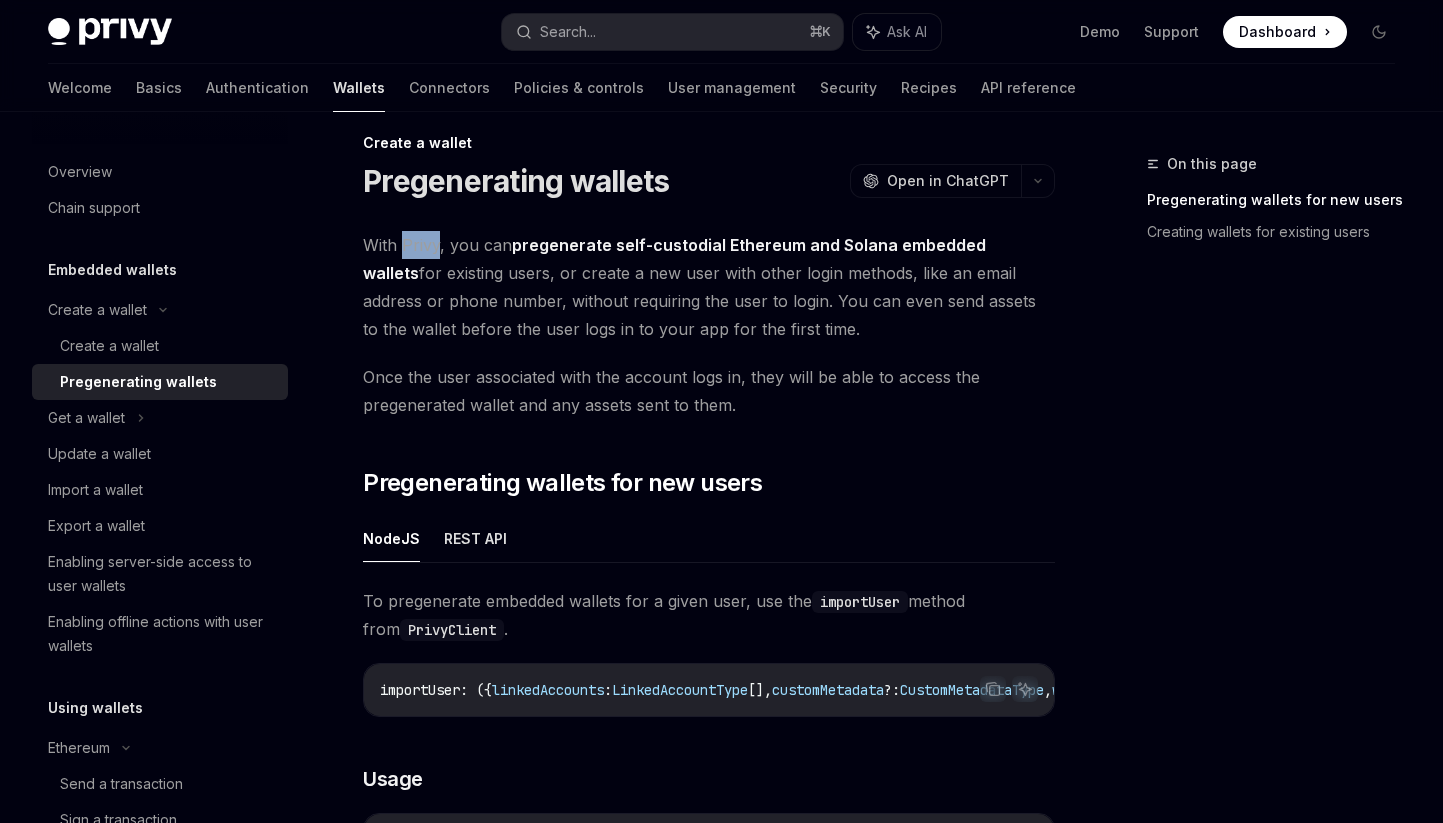 click on "With Privy, you can  pregenerate self-custodial Ethereum and Solana embedded wallets  for existing users, or create a new user with other login methods, like an email address or phone number, without requiring the user to login.
You can even send assets to the wallet before the user logs in to your app for the first time." at bounding box center [709, 287] 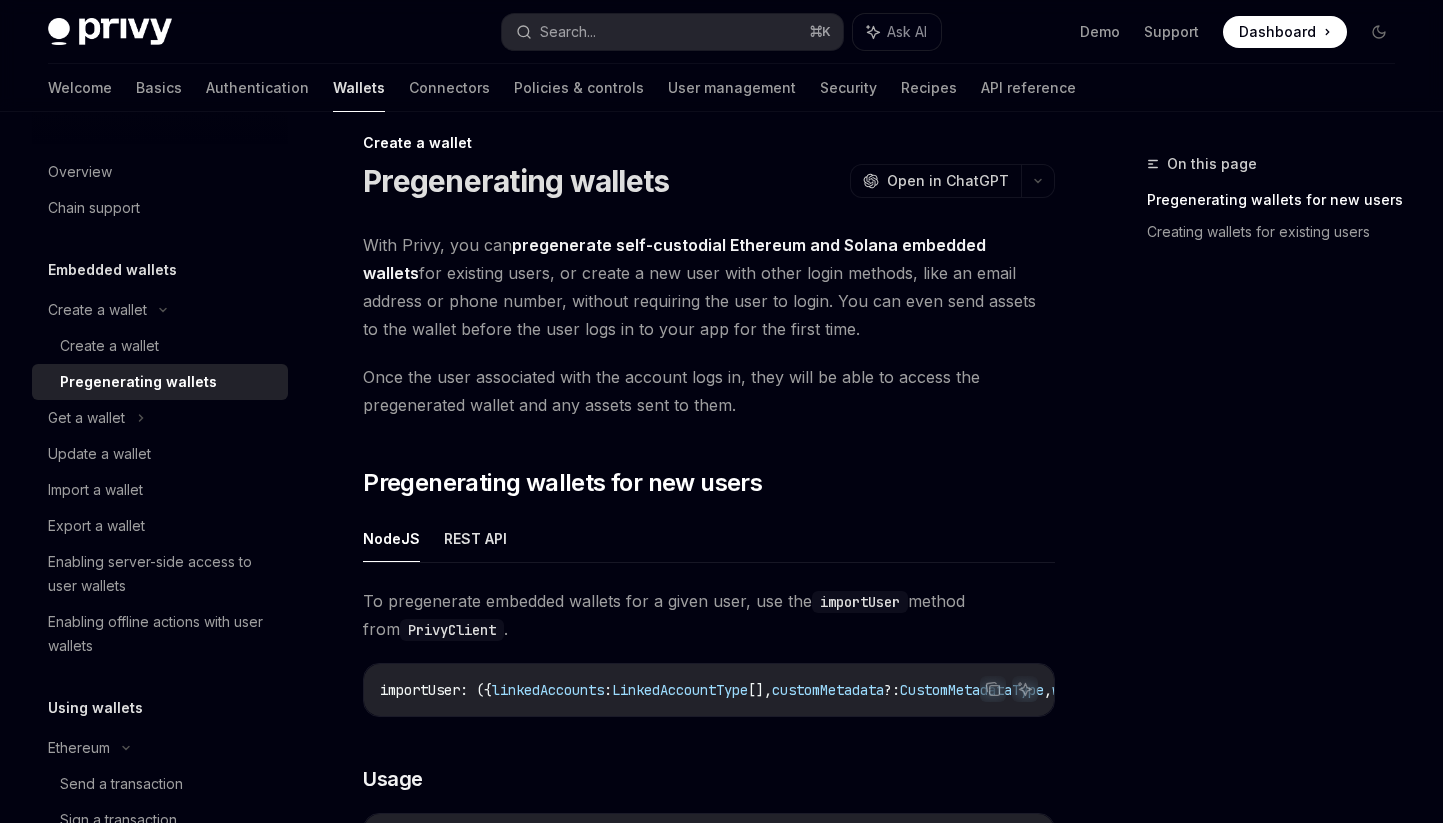 click on "With Privy, you can  pregenerate self-custodial Ethereum and Solana embedded wallets  for existing users, or create a new user with other login methods, like an email address or phone number, without requiring the user to login.
You can even send assets to the wallet before the user logs in to your app for the first time." at bounding box center (709, 287) 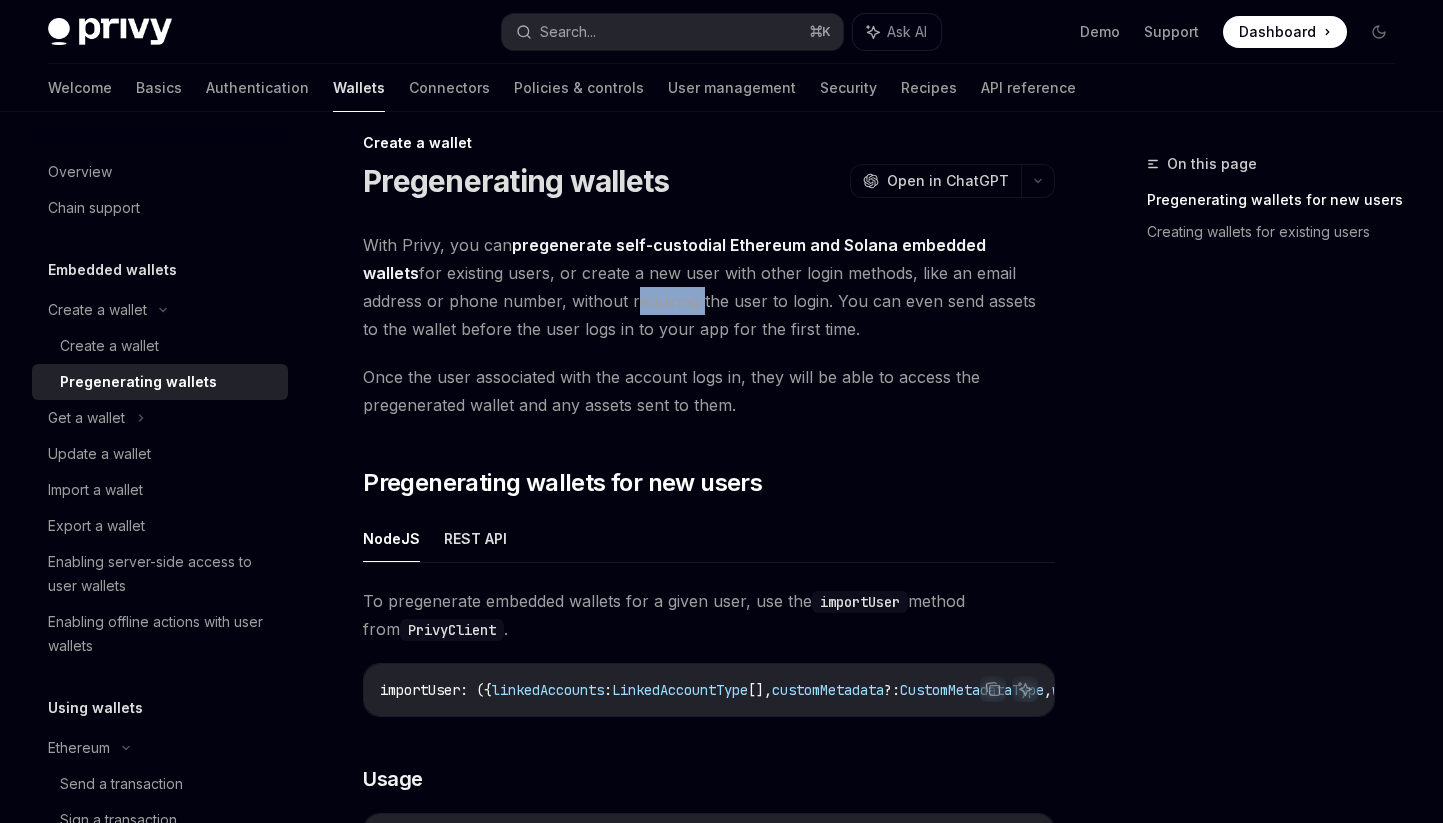 click on "With Privy, you can  pregenerate self-custodial Ethereum and Solana embedded wallets  for existing users, or create a new user with other login methods, like an email address or phone number, without requiring the user to login.
You can even send assets to the wallet before the user logs in to your app for the first time." at bounding box center [709, 287] 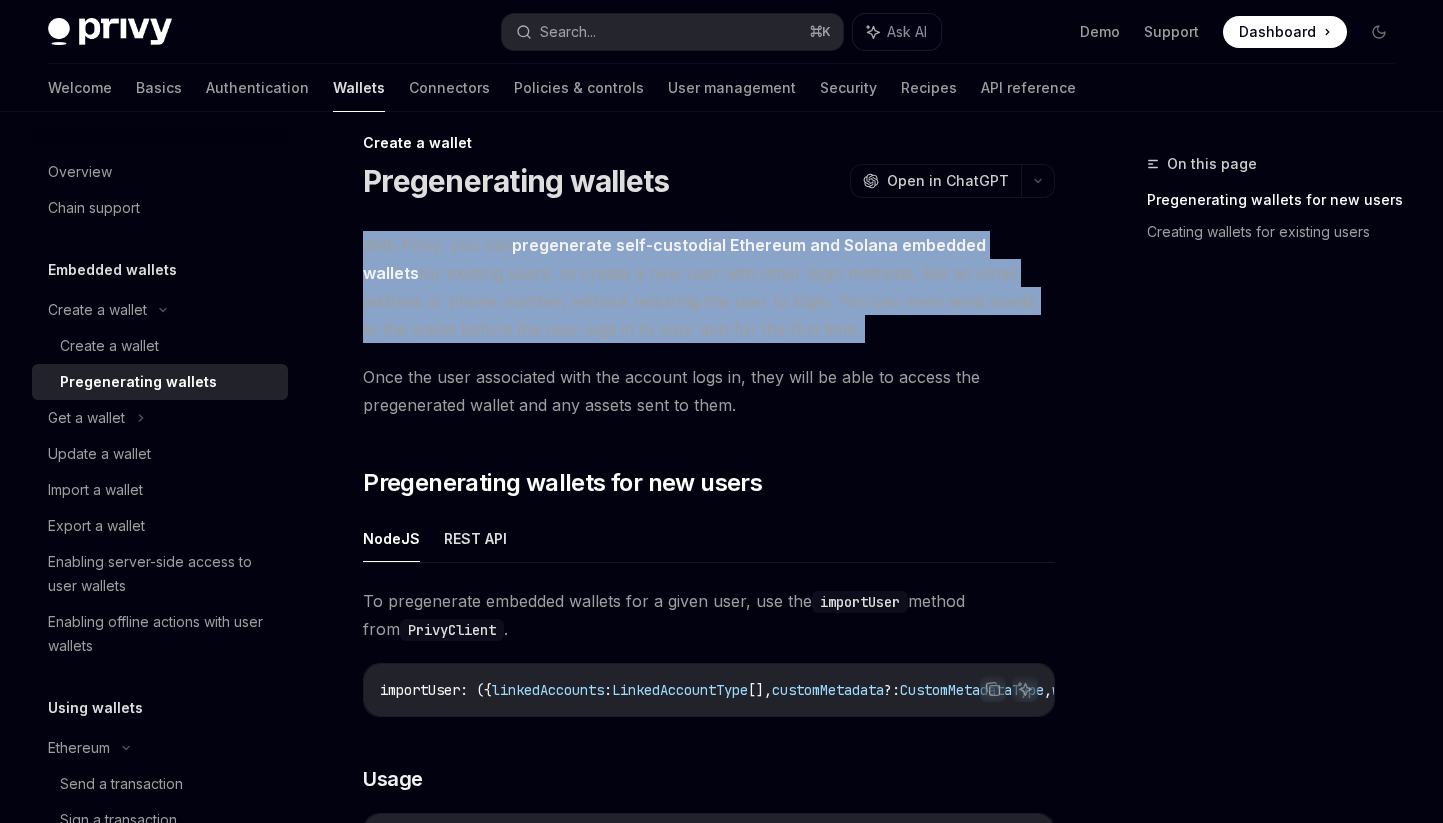 click on "With Privy, you can  pregenerate self-custodial Ethereum and Solana embedded wallets  for existing users, or create a new user with other login methods, like an email address or phone number, without requiring the user to login.
You can even send assets to the wallet before the user logs in to your app for the first time." at bounding box center (709, 287) 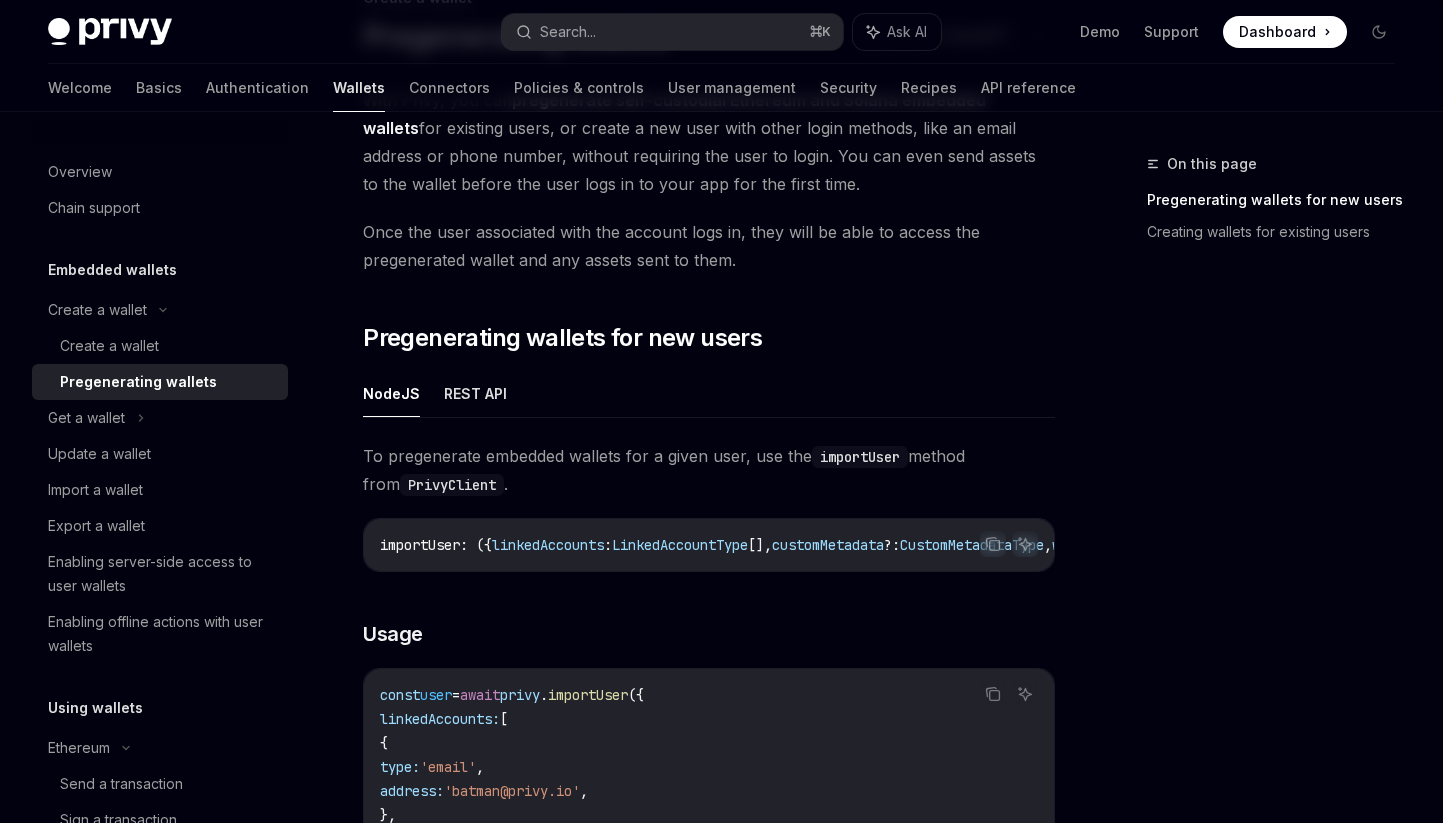 scroll, scrollTop: 186, scrollLeft: 0, axis: vertical 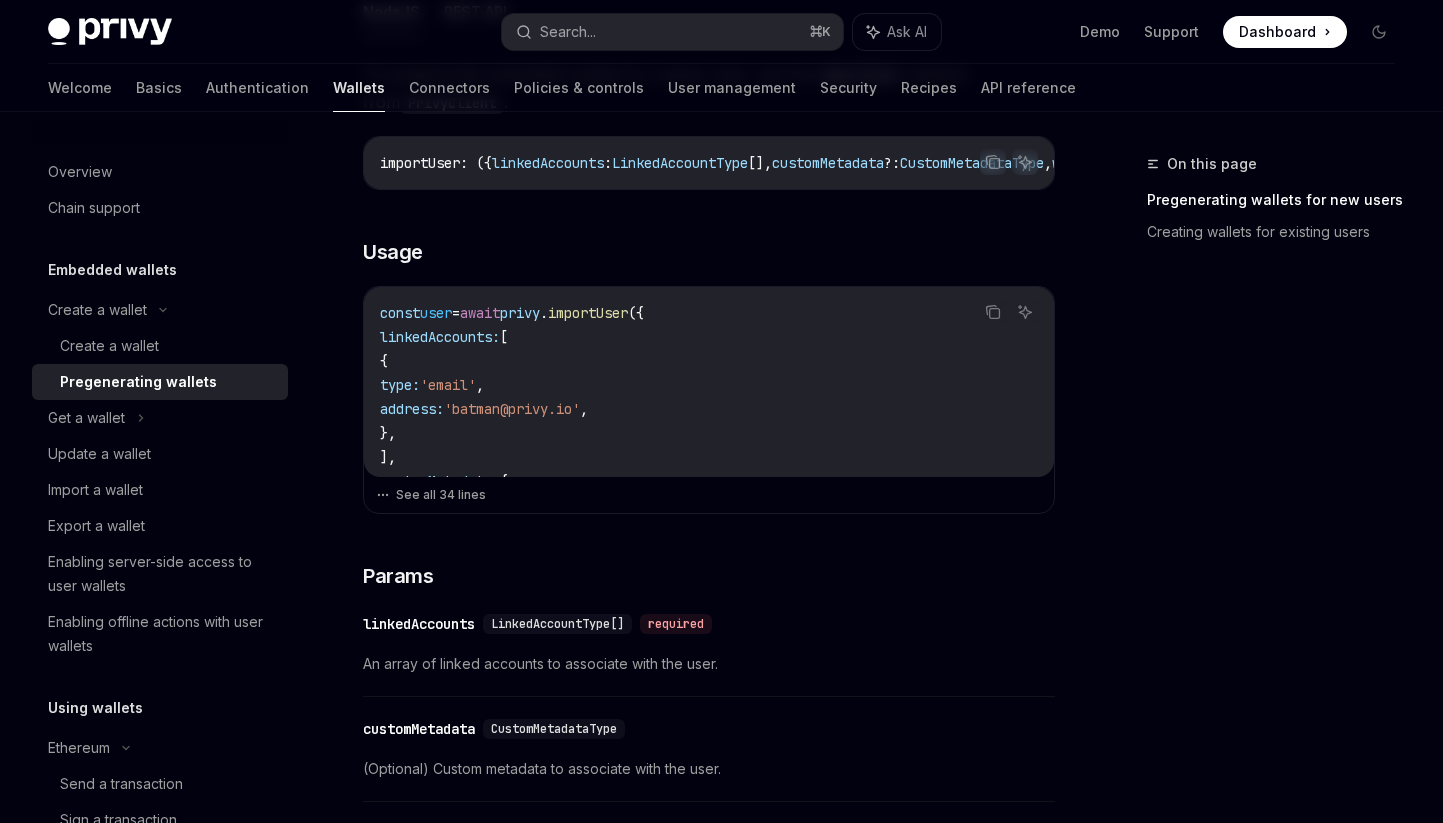 click on "const  user  =  await  privy . importUser ({
linkedAccounts:  [
{
type:  'email' ,
address:  'batman@privy.io' ,
},
],
customMetadata:  {
username:  'name' ,
isVerified:  true ,
age:  23 ,
},
wallets:  [
{
chainType:  'ethereum' ,
createSmartWallet:  true ,
additionalSigners:  [
{
signerId:  '<signer-id>' ,
policyIds:  [ '<policy-id>' ]
}
]
},
{
chainType:  'solana' ,
additionalSigners:  [
{
signerId:  '<signer-id>' ,
policyIds:  [ '<policy-id>' ]
}
]
}
]
});" at bounding box center [709, 709] 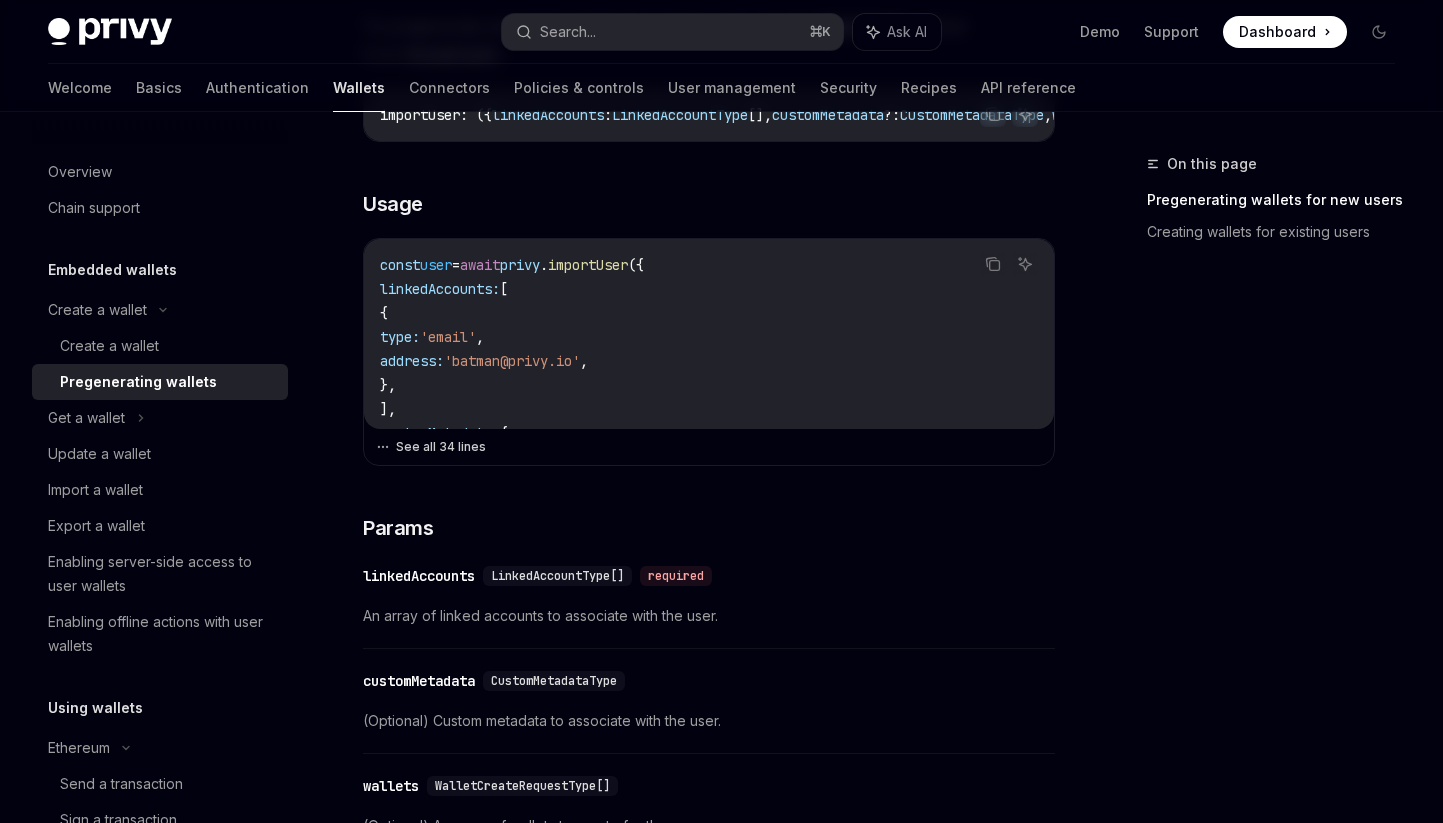 click on "See all 34 lines" at bounding box center [709, 447] 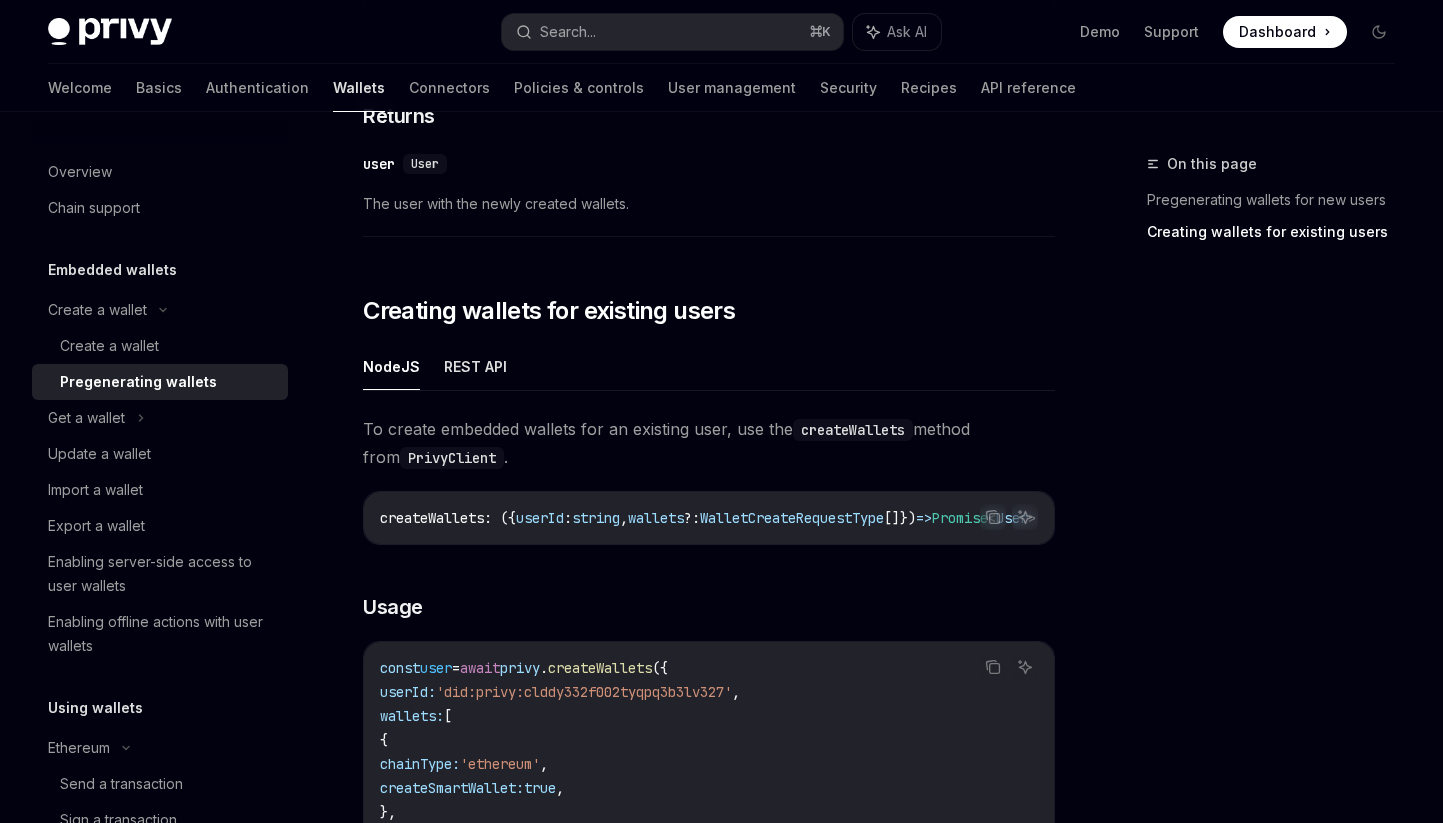 scroll, scrollTop: 2827, scrollLeft: 0, axis: vertical 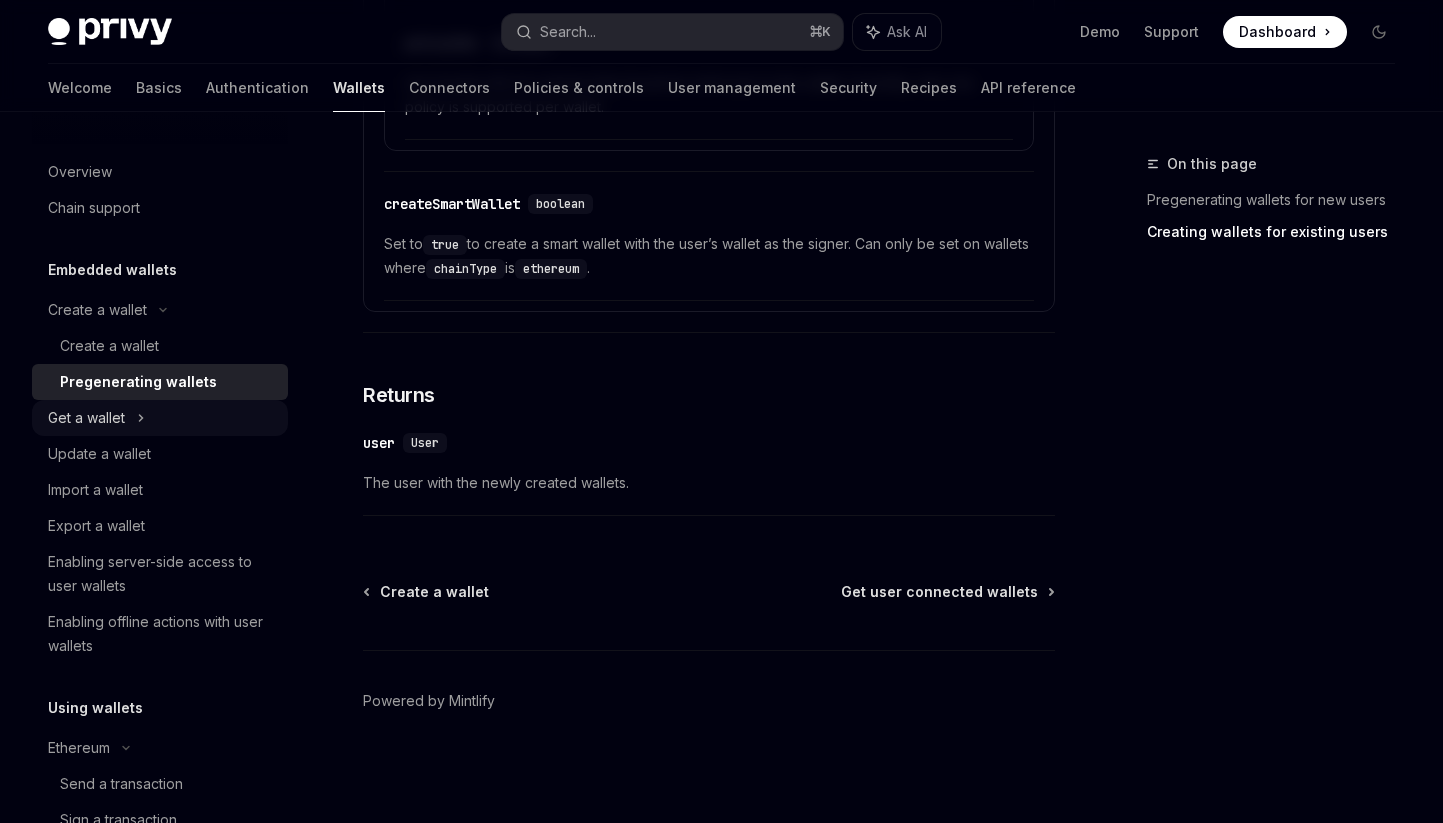 click on "Get a wallet" at bounding box center [160, 418] 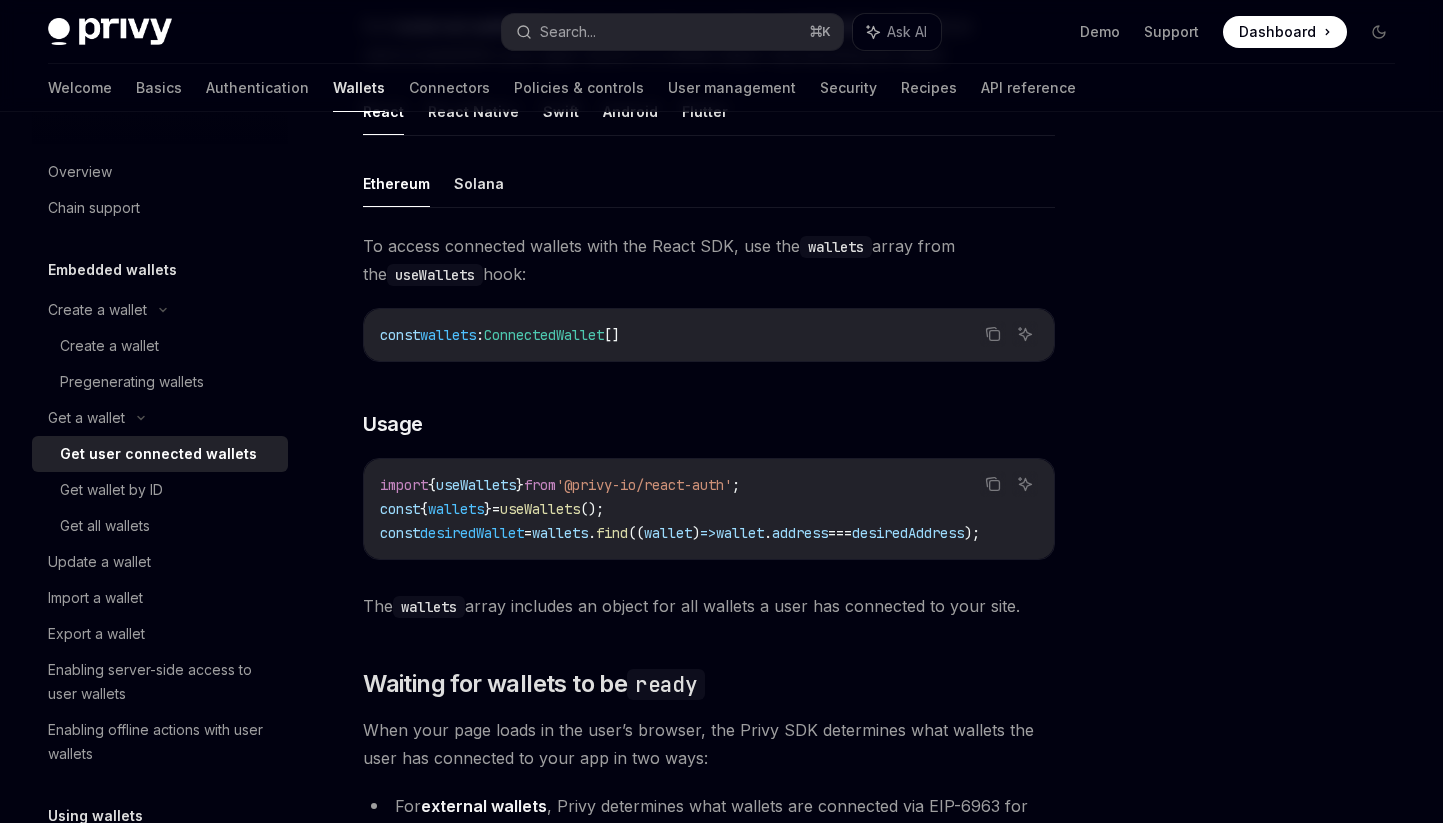 scroll, scrollTop: 635, scrollLeft: 0, axis: vertical 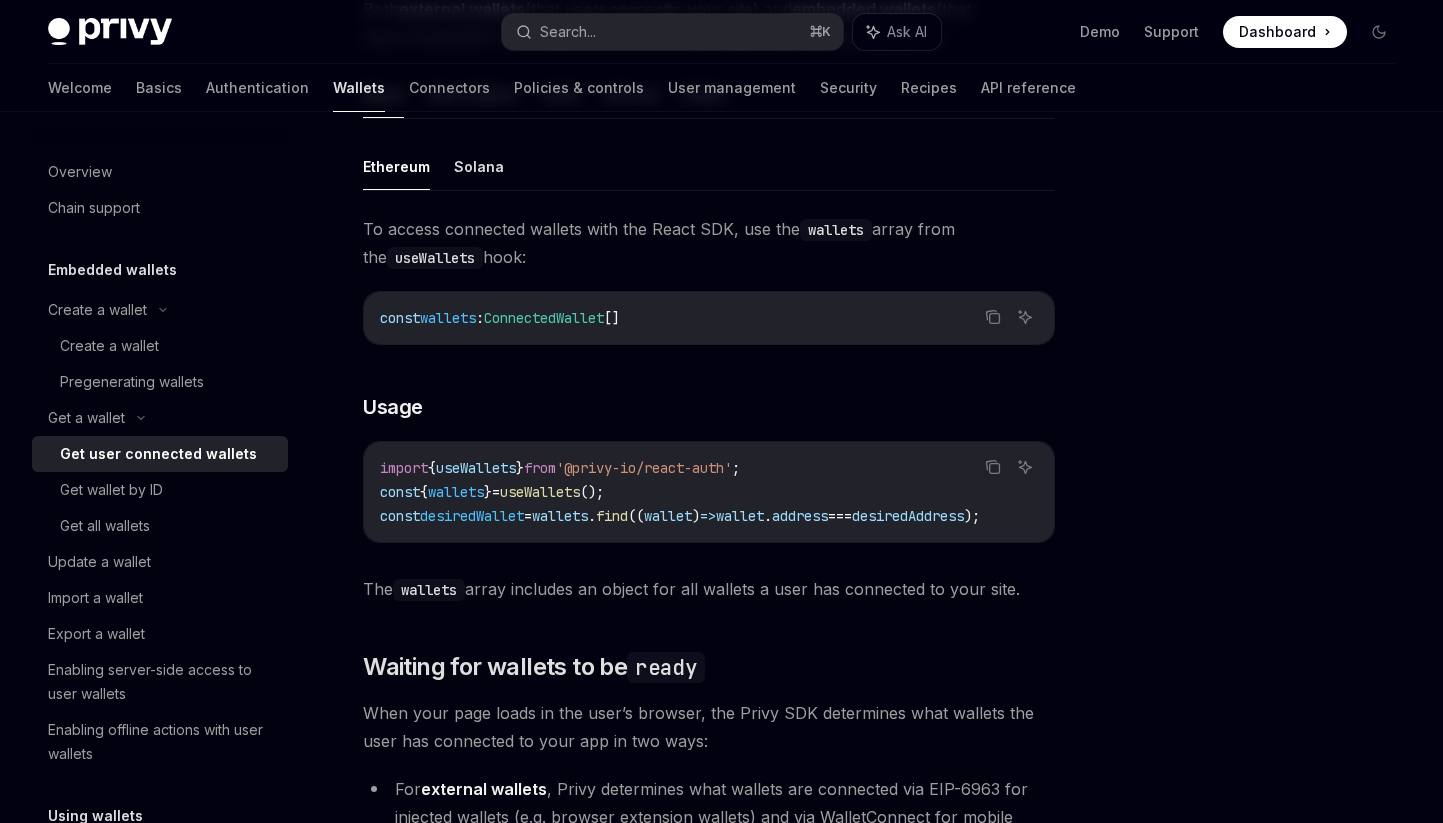click at bounding box center [110, 32] 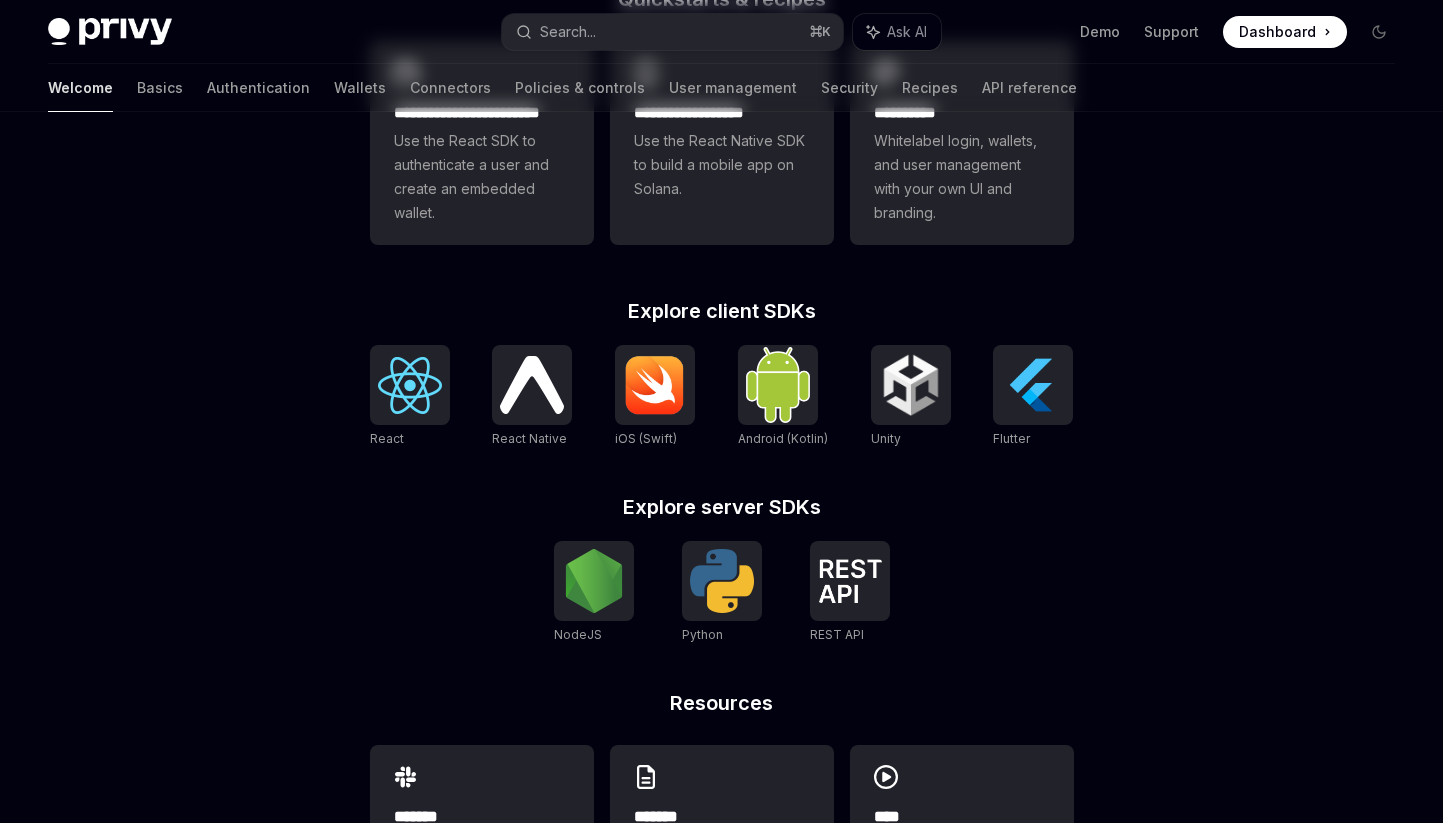 scroll, scrollTop: 0, scrollLeft: 0, axis: both 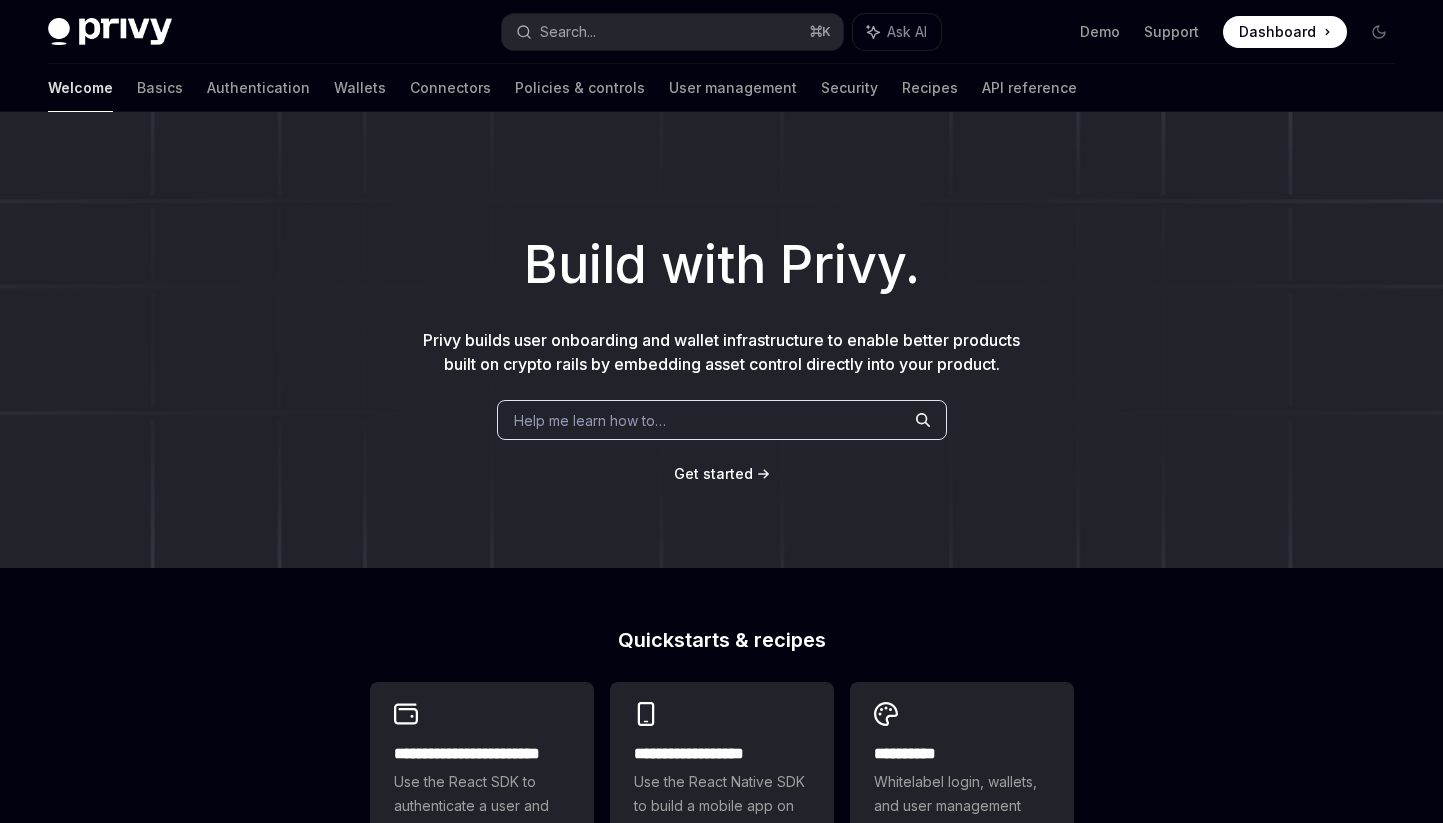 click on "Build with Privy." at bounding box center (721, 265) 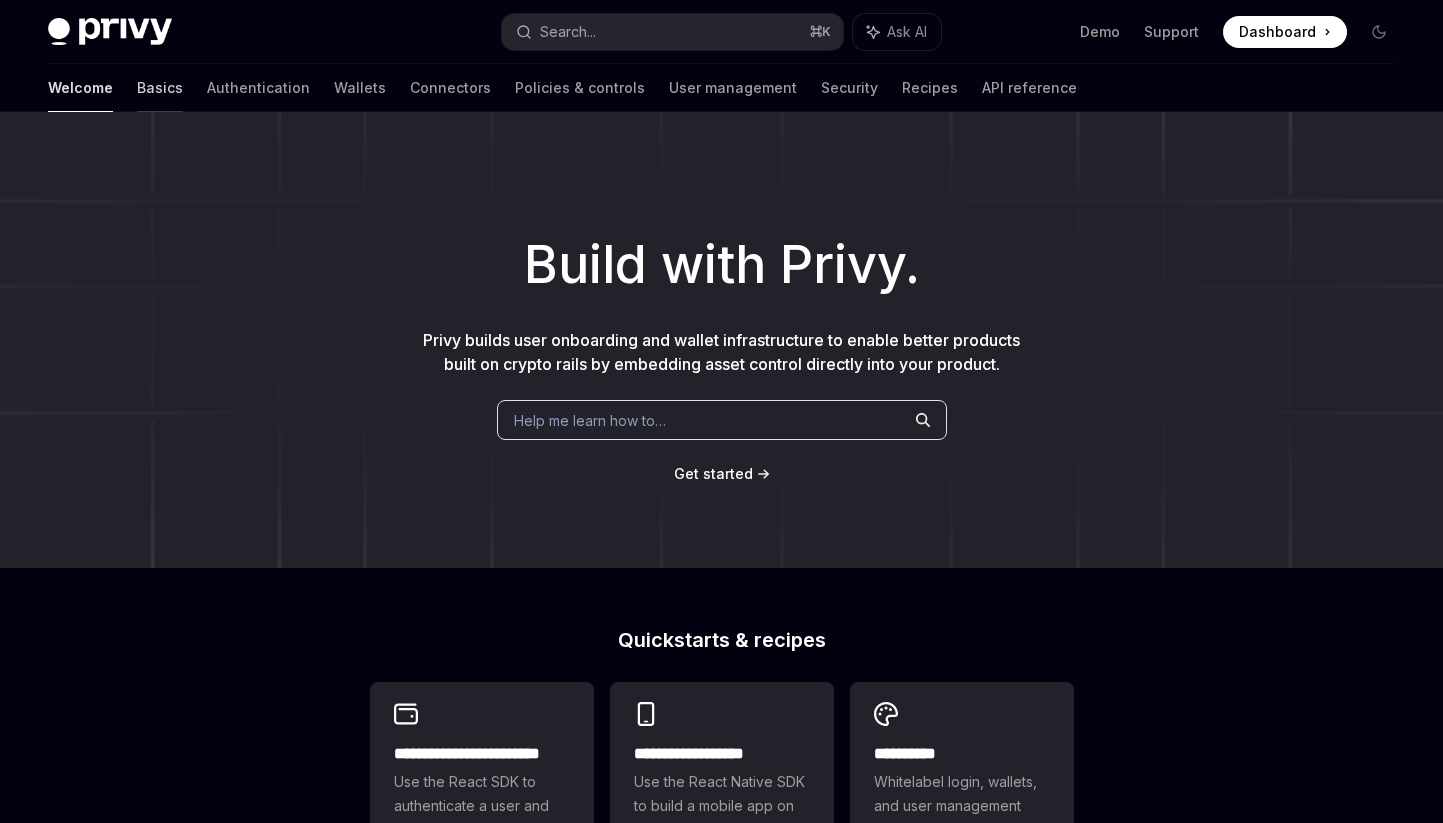 click on "Basics" at bounding box center (160, 88) 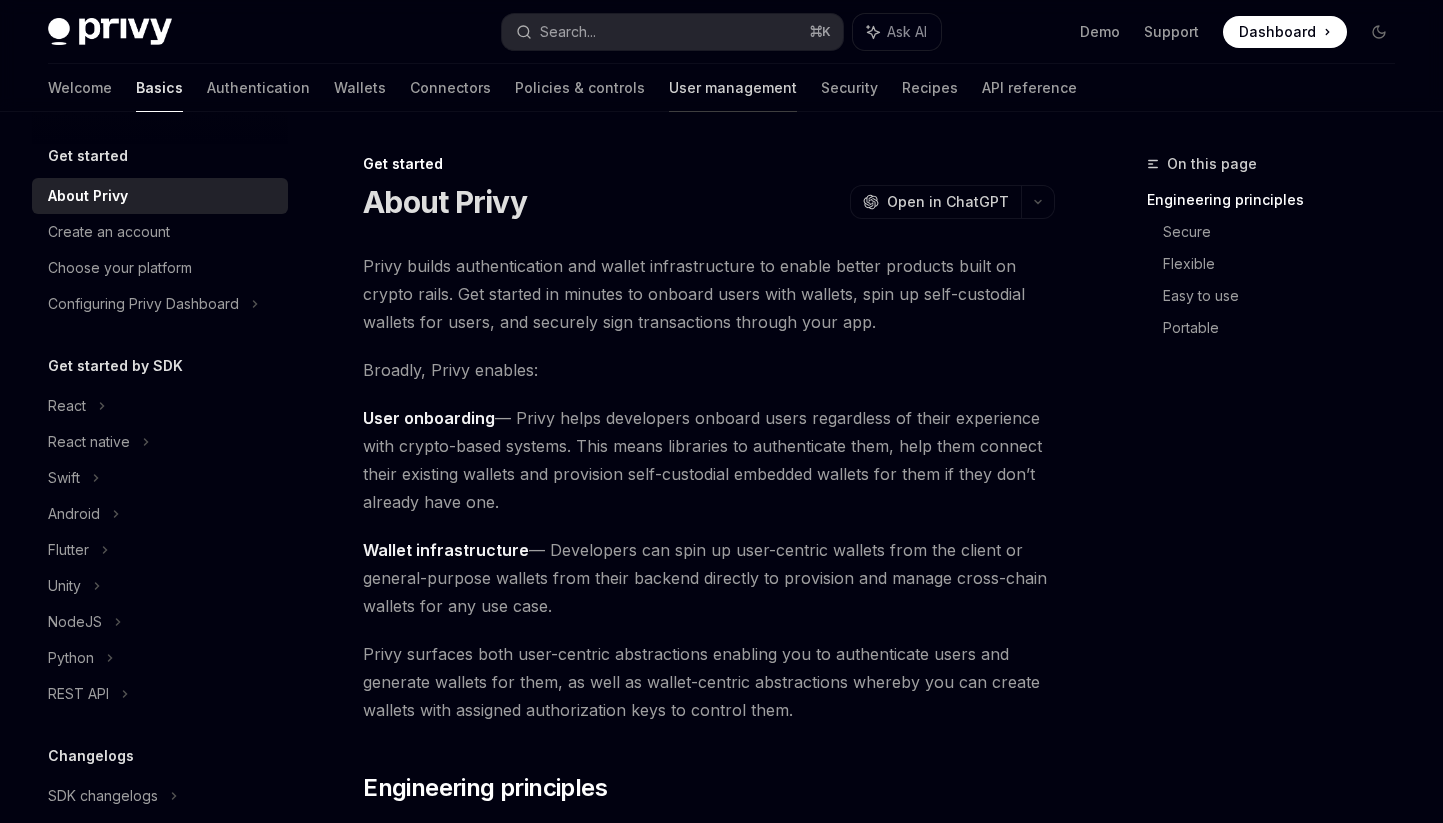 click on "User management" at bounding box center (733, 88) 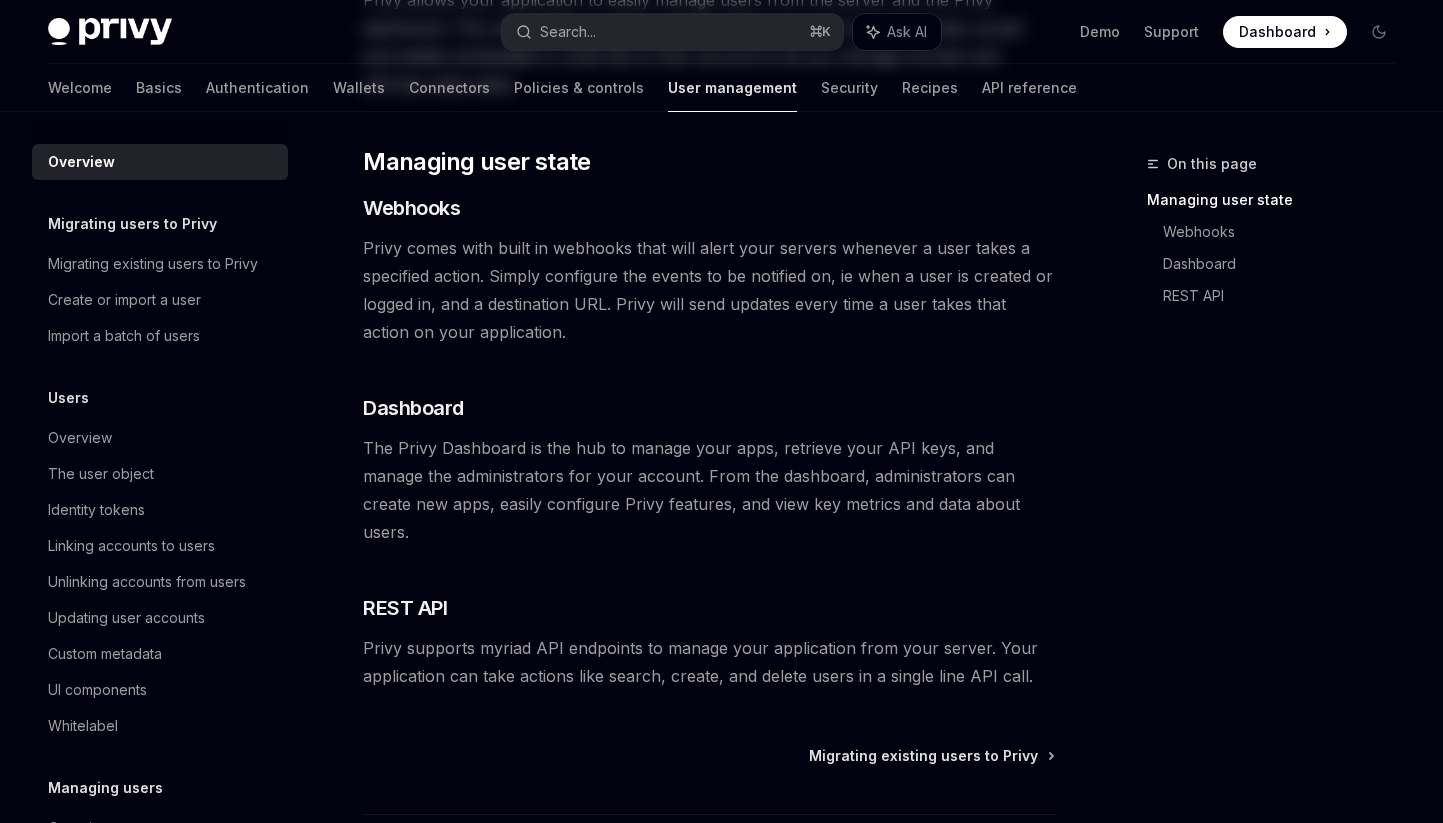 scroll, scrollTop: 0, scrollLeft: 0, axis: both 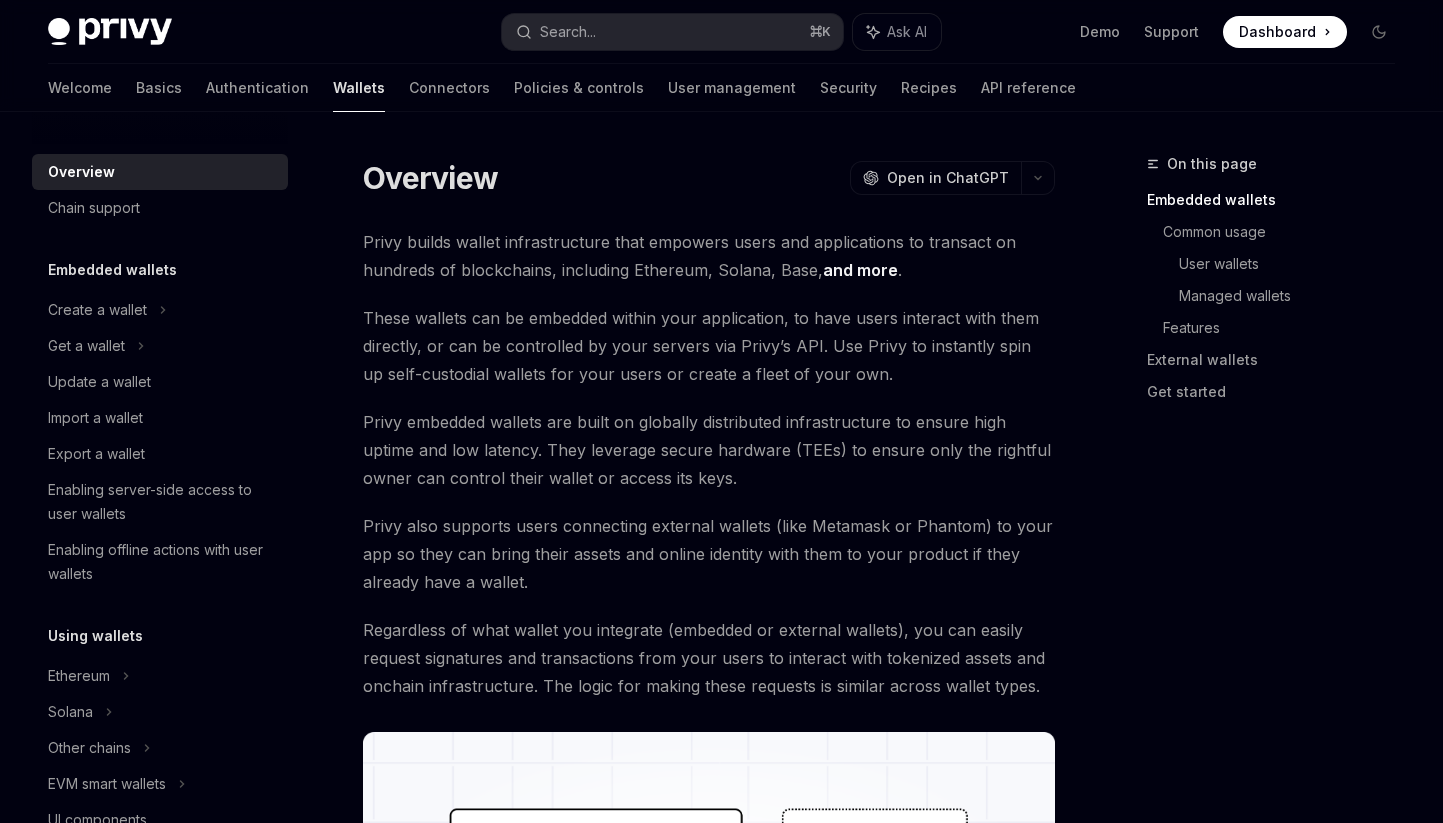 click on "These wallets can be embedded within your application, to have users interact with them directly, or can be controlled by your servers via Privy’s API. Use Privy to instantly spin up self-custodial wallets for your users or create a fleet of your own." at bounding box center (709, 346) 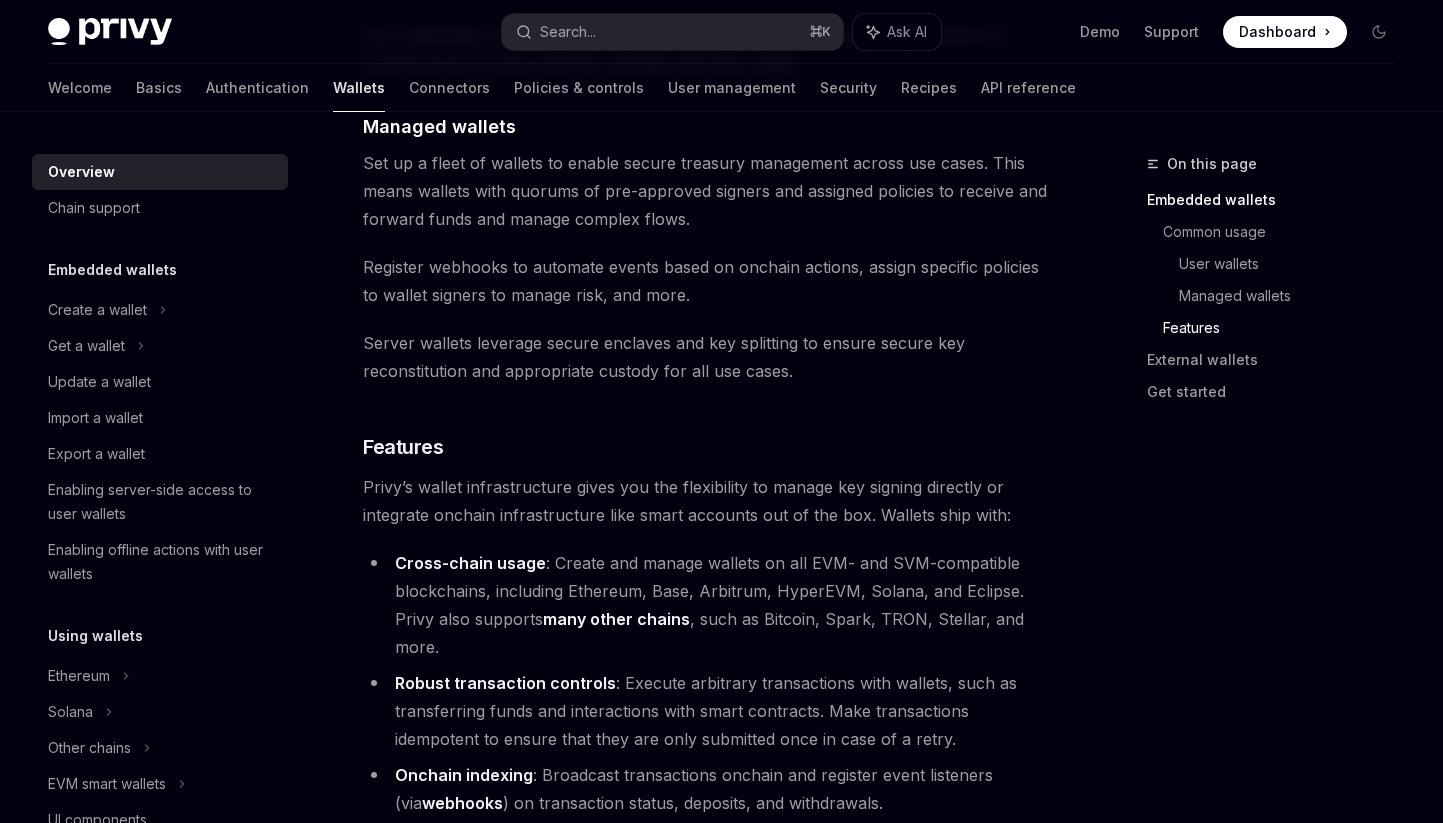 scroll, scrollTop: 1945, scrollLeft: 0, axis: vertical 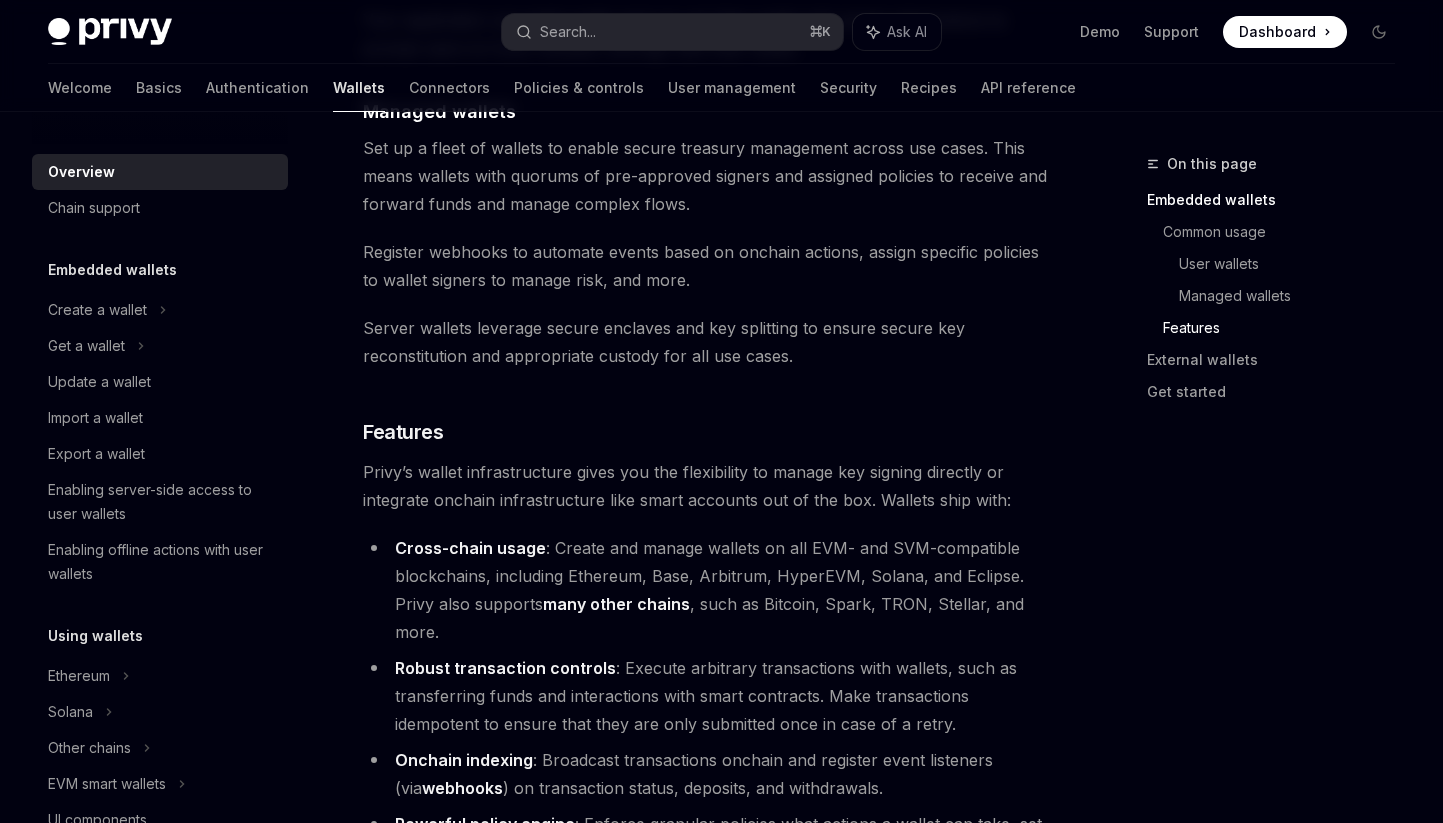 click on "Cross-chain usage : Create and manage wallets on all EVM- and SVM-compatible blockchains, including Ethereum, Base, Arbitrum, HyperEVM, Solana, and Eclipse. Privy also supports  many other chains , such as Bitcoin, Spark, TRON, Stellar, and more." at bounding box center [709, 590] 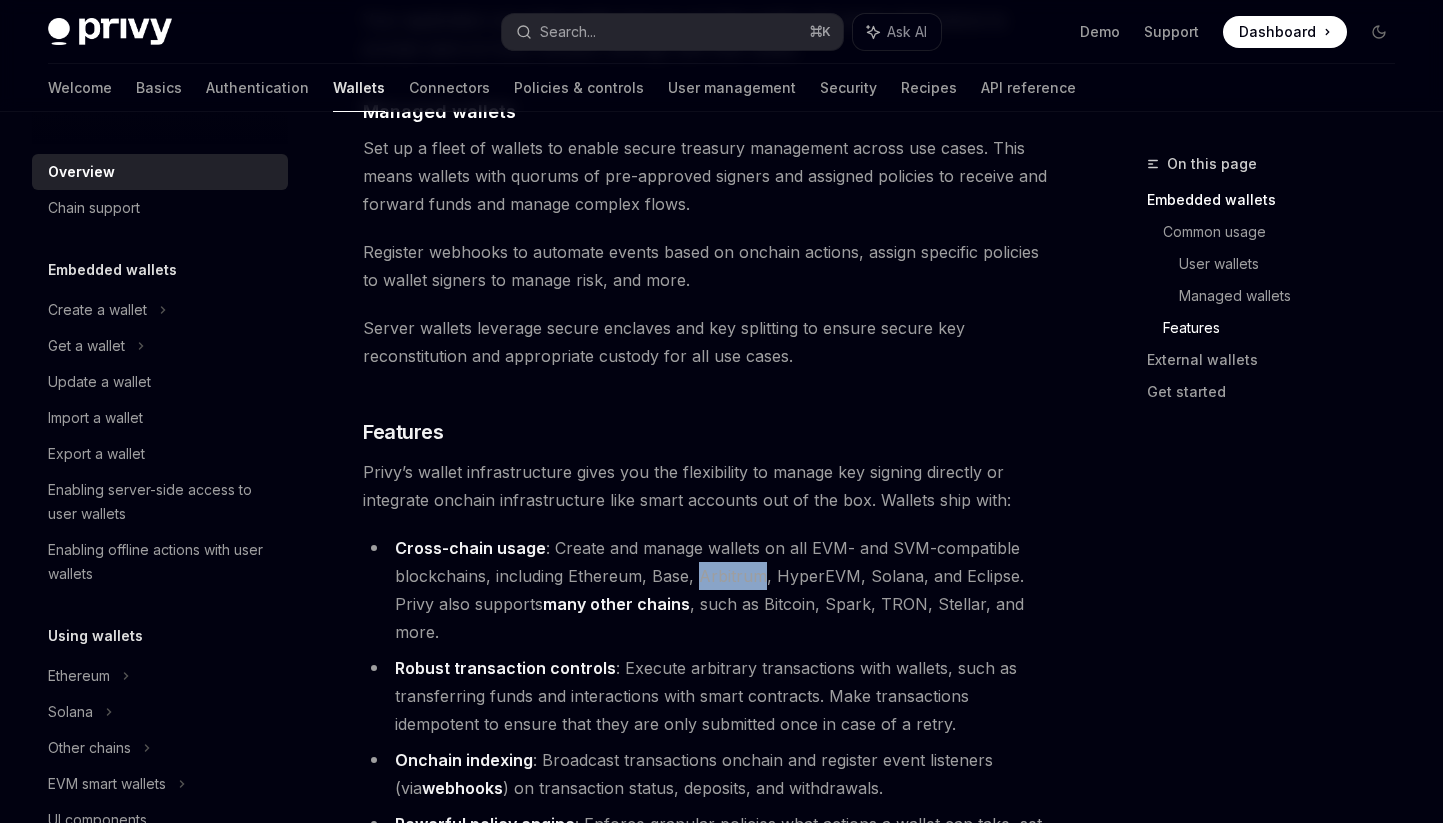 click on "many other chains" at bounding box center [616, 604] 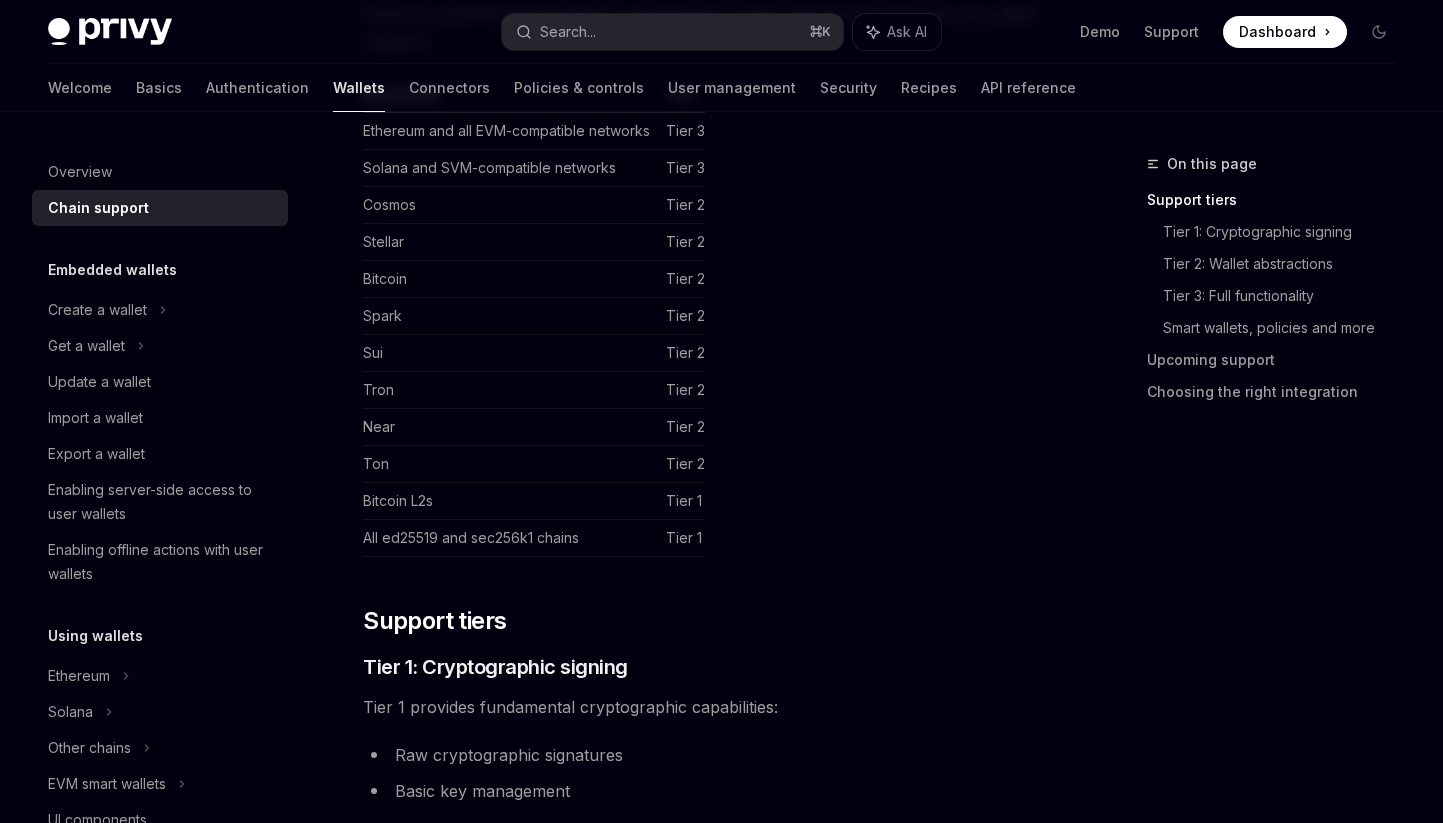 scroll, scrollTop: 372, scrollLeft: 0, axis: vertical 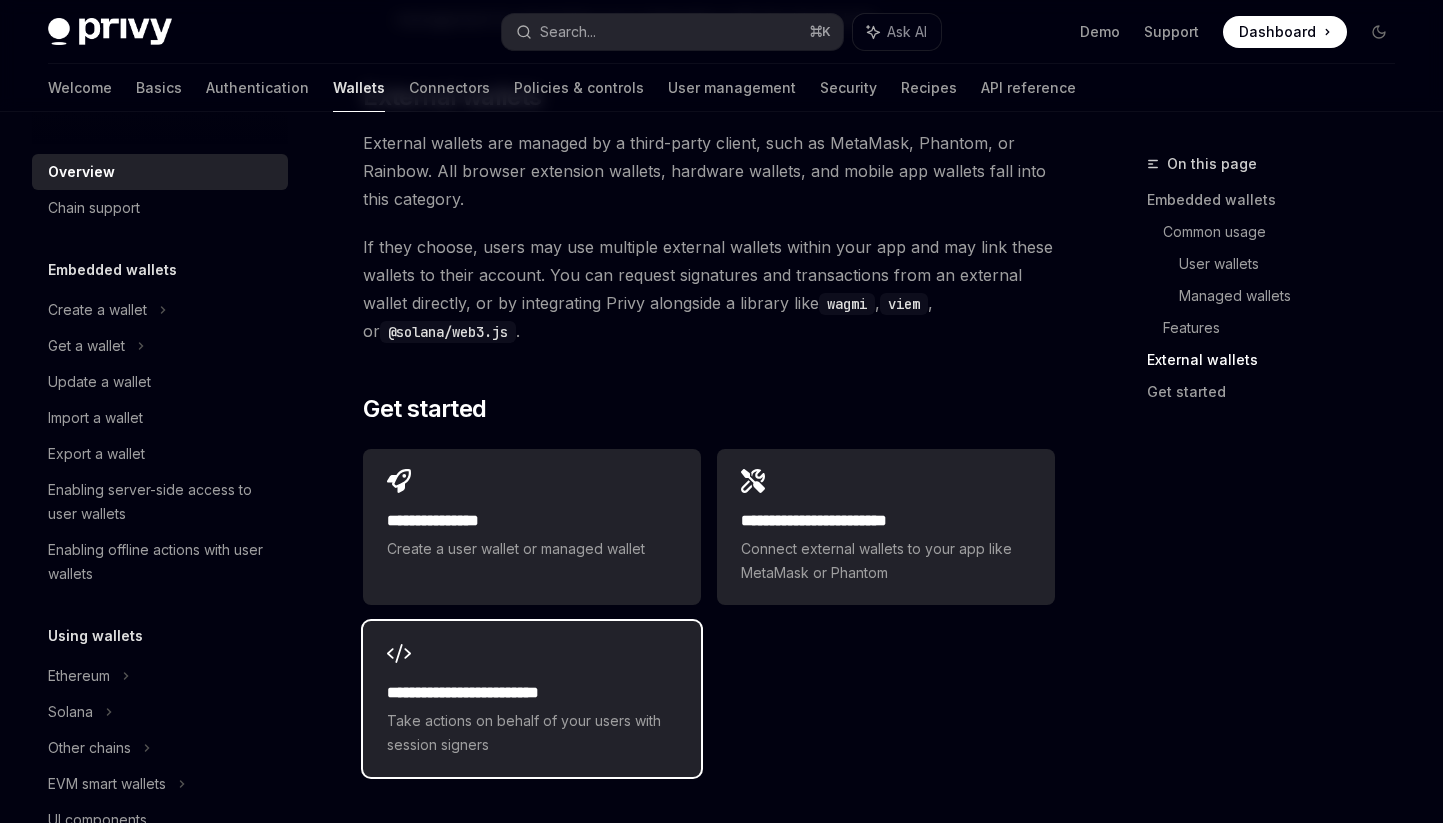 click on "Take actions on behalf of your users with session signers" at bounding box center [532, 733] 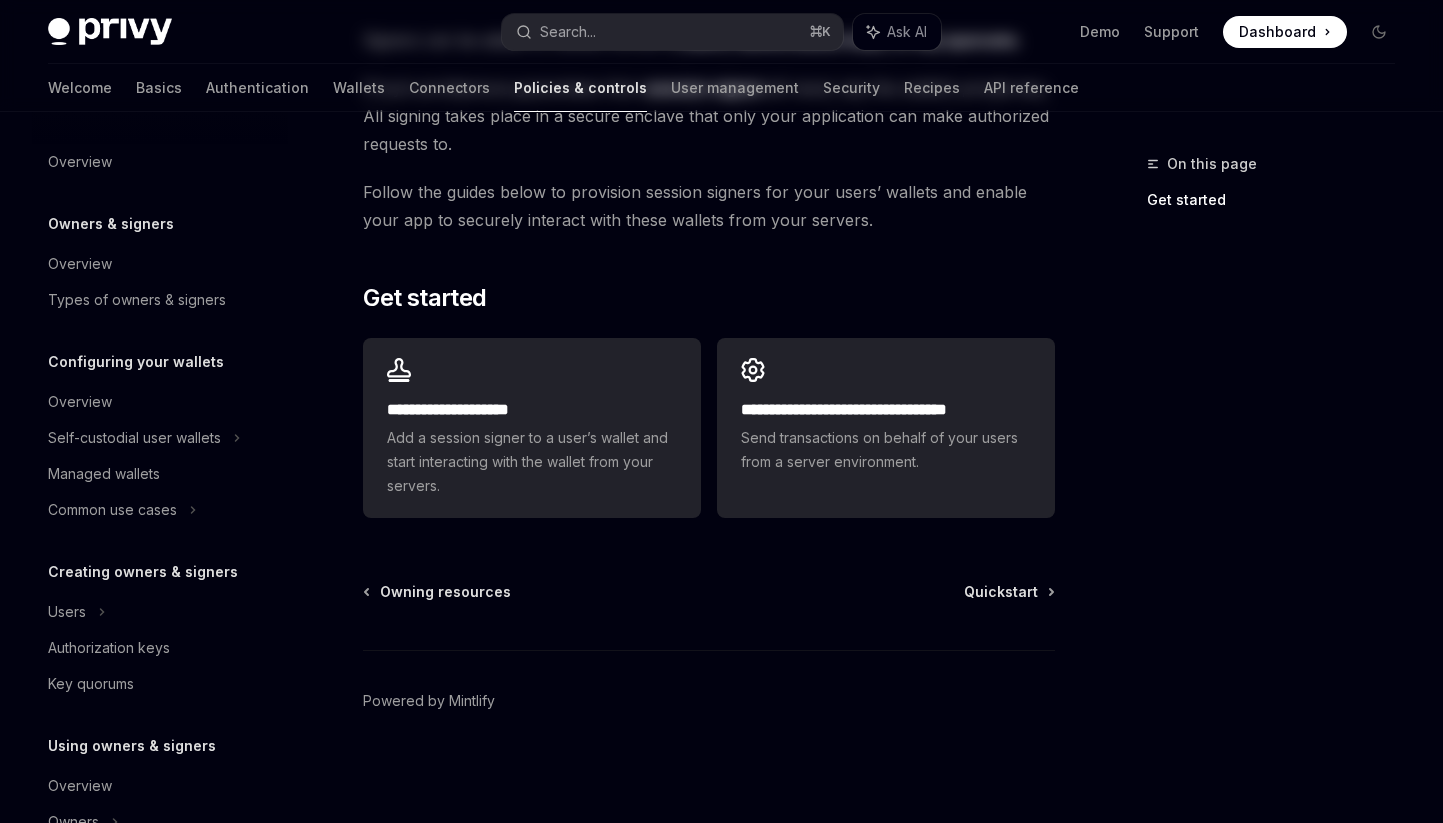scroll, scrollTop: 0, scrollLeft: 0, axis: both 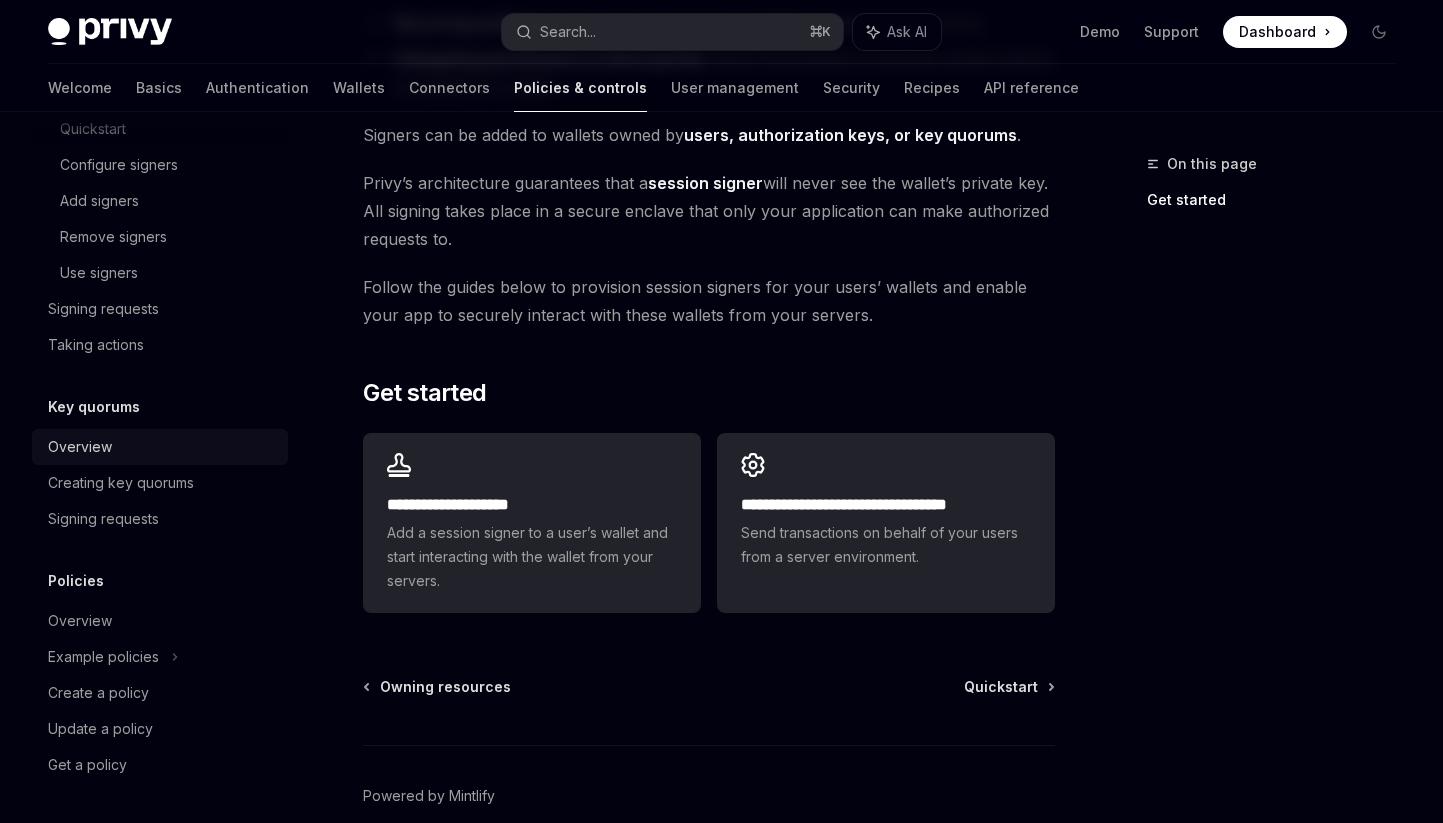 click on "Overview" at bounding box center [80, 447] 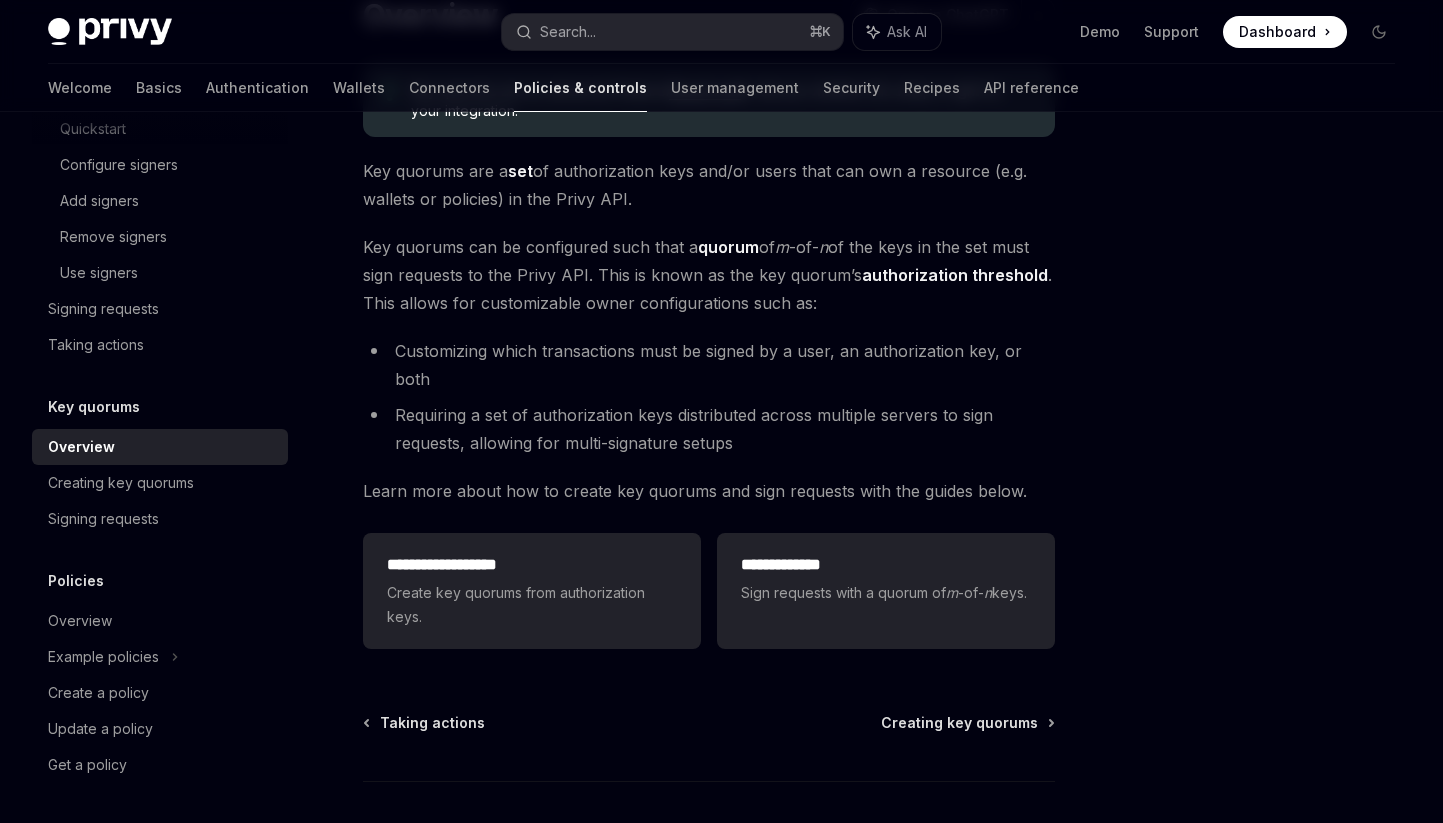scroll, scrollTop: 290, scrollLeft: 0, axis: vertical 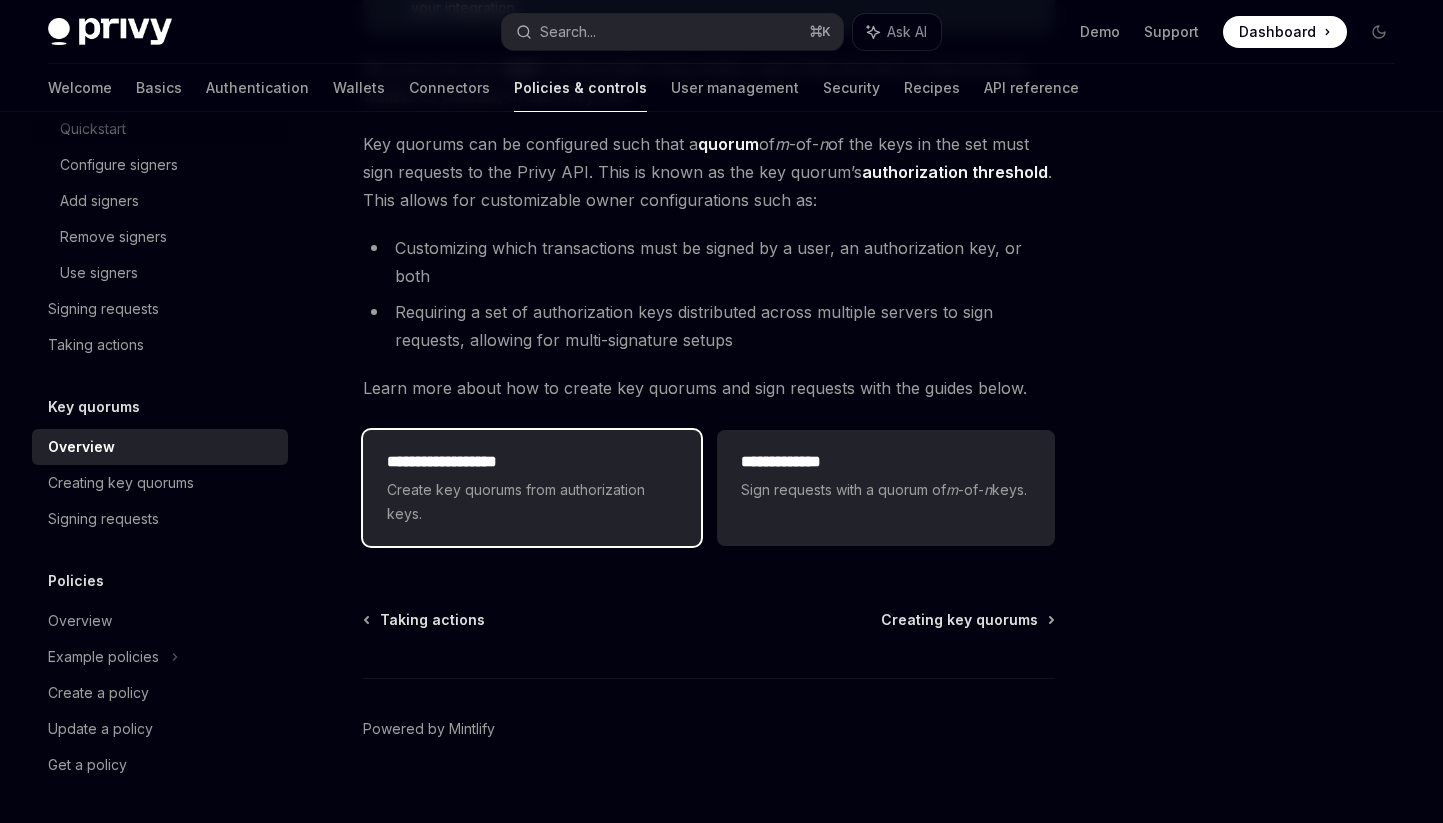 click on "Create key quorums from authorization keys." at bounding box center (532, 502) 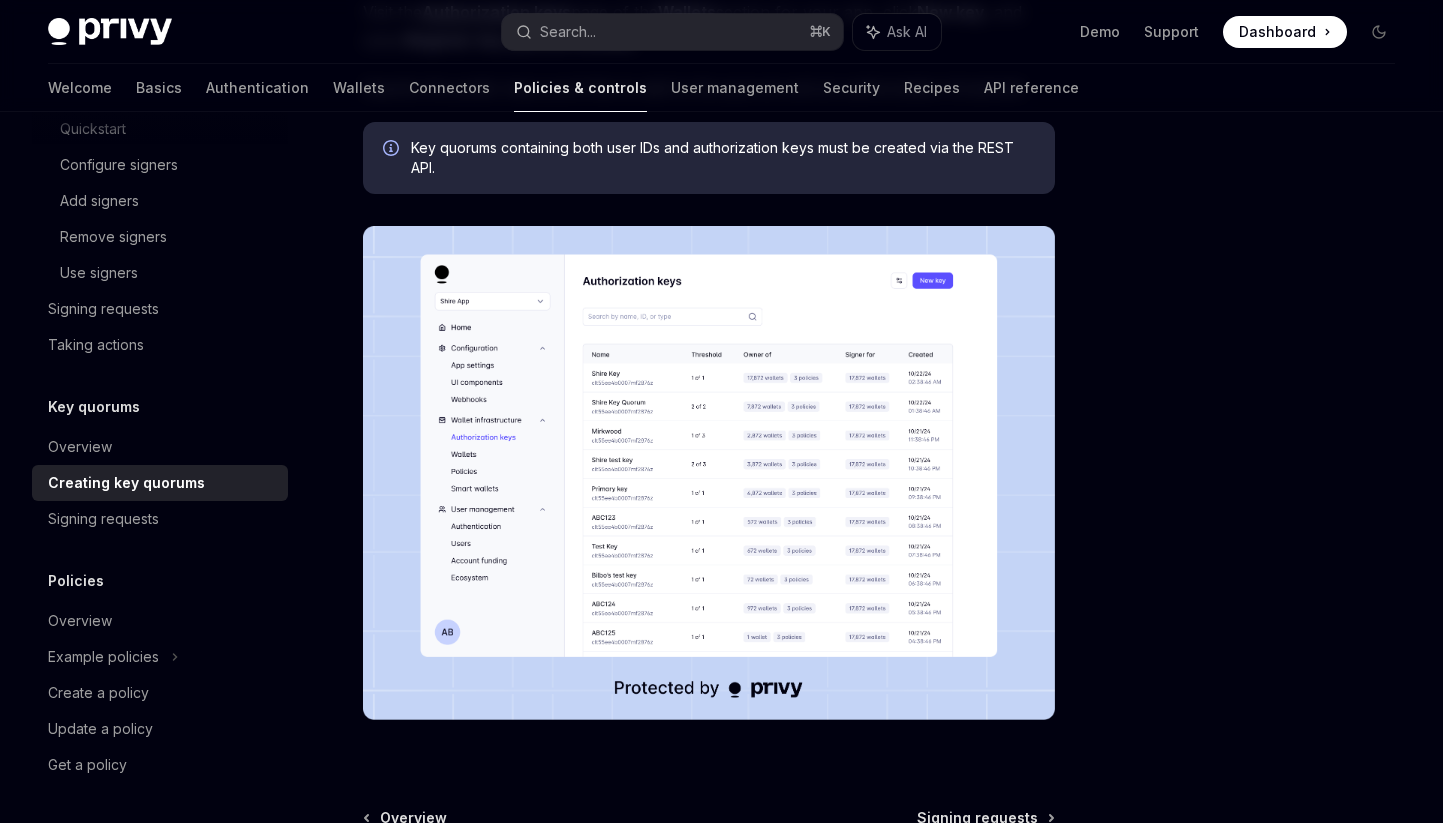 scroll, scrollTop: 732, scrollLeft: 0, axis: vertical 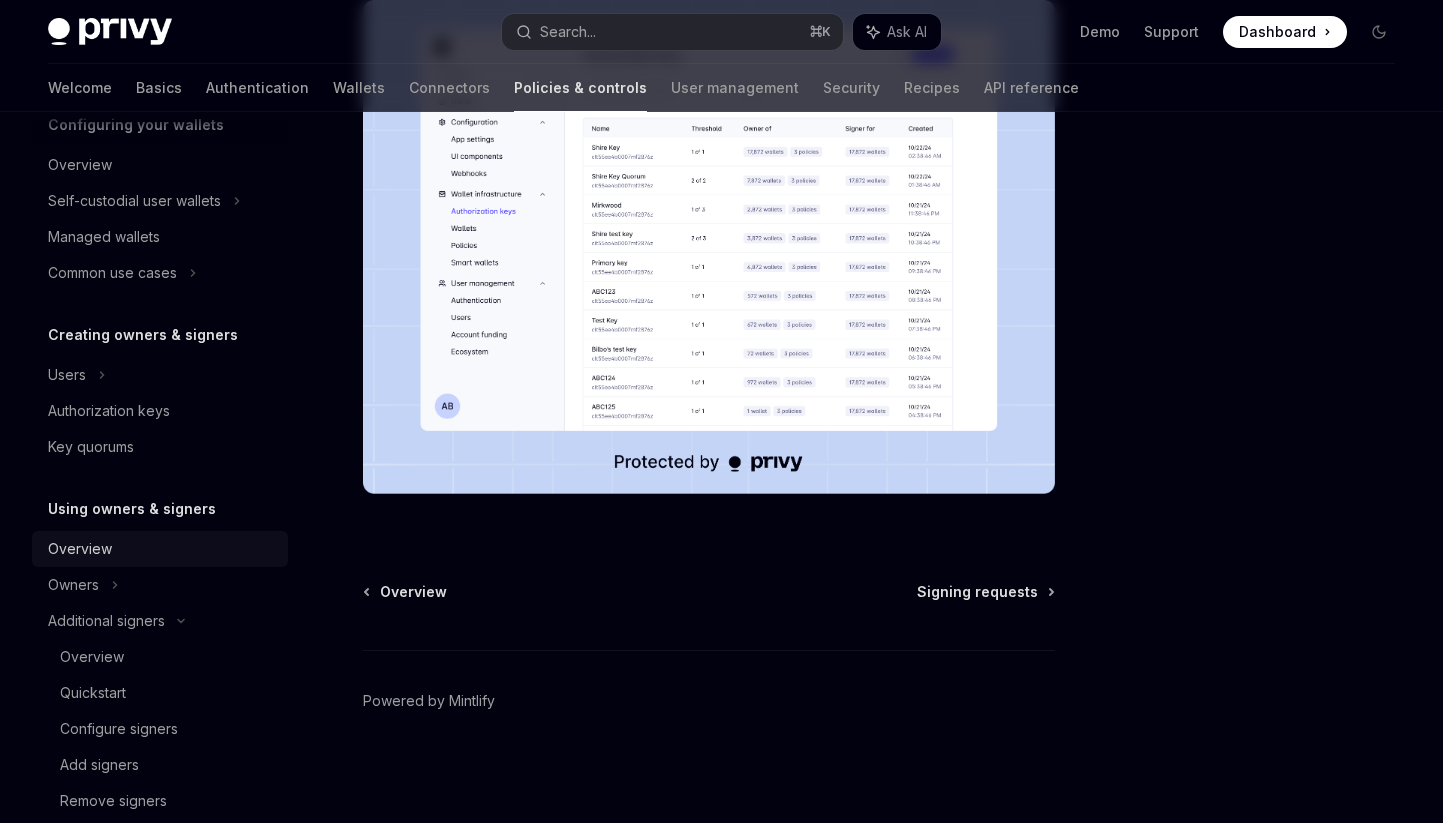 click on "Overview" at bounding box center [80, 549] 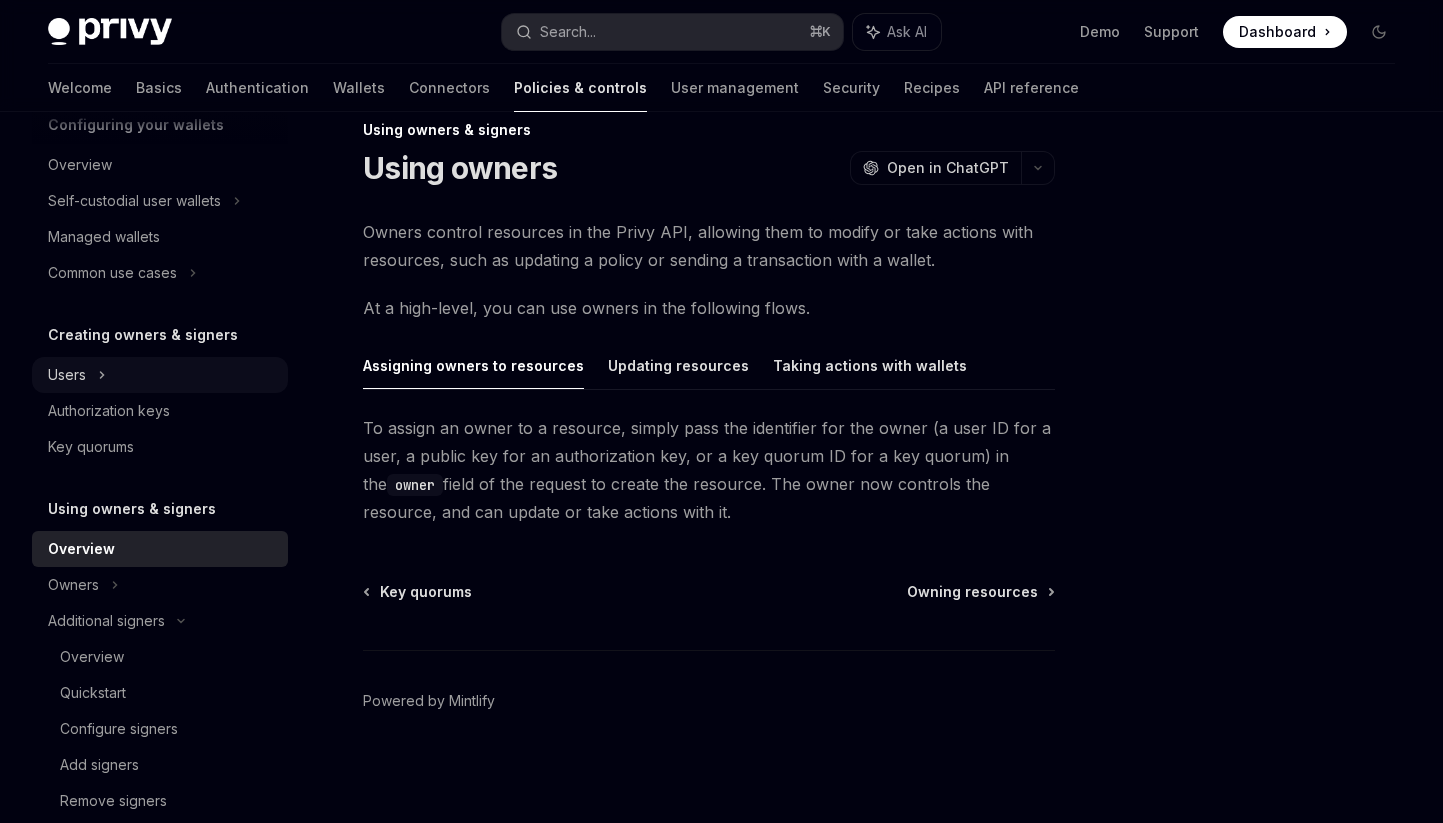 scroll, scrollTop: 206, scrollLeft: 0, axis: vertical 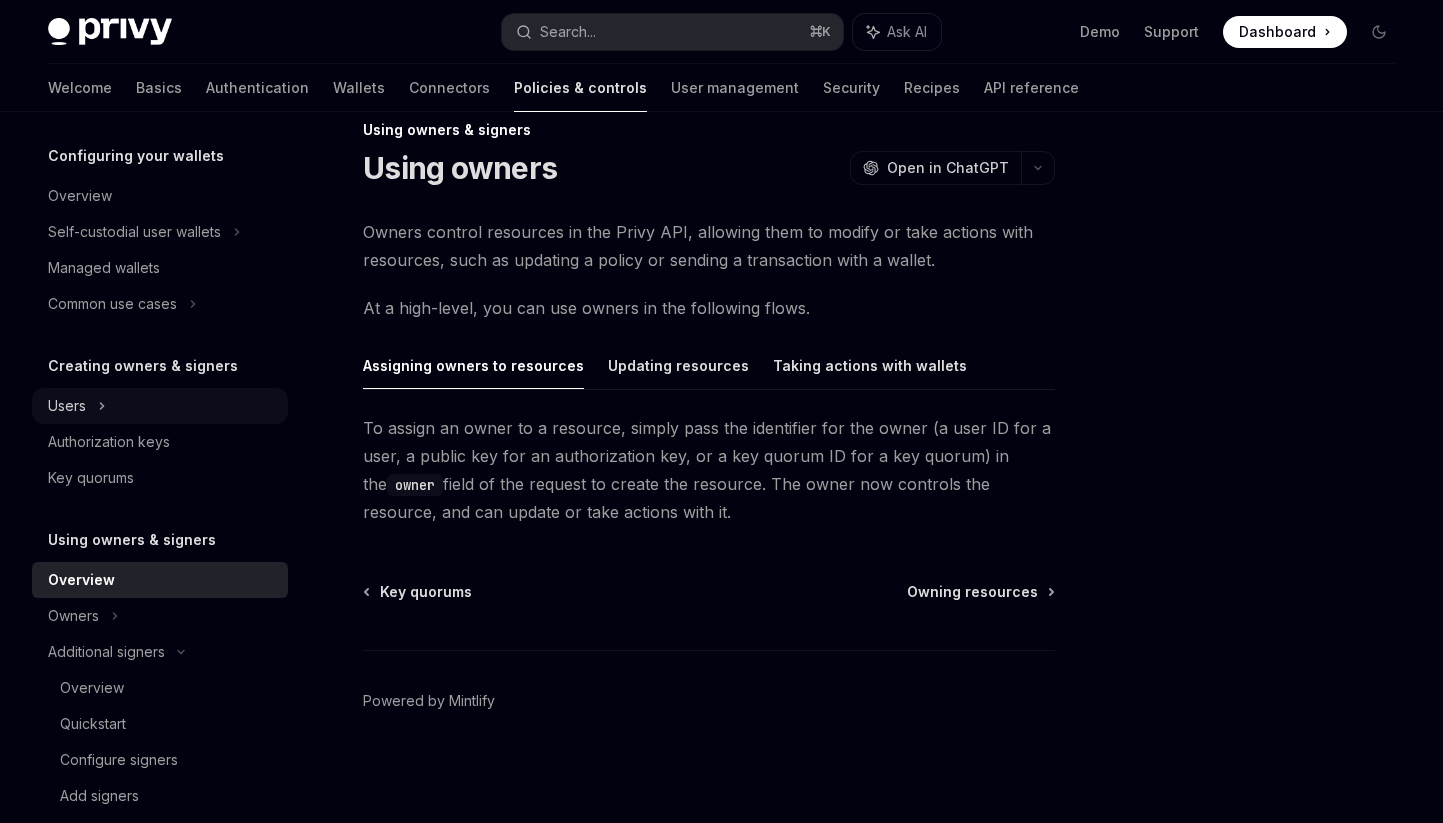 click on "Users" at bounding box center [160, 406] 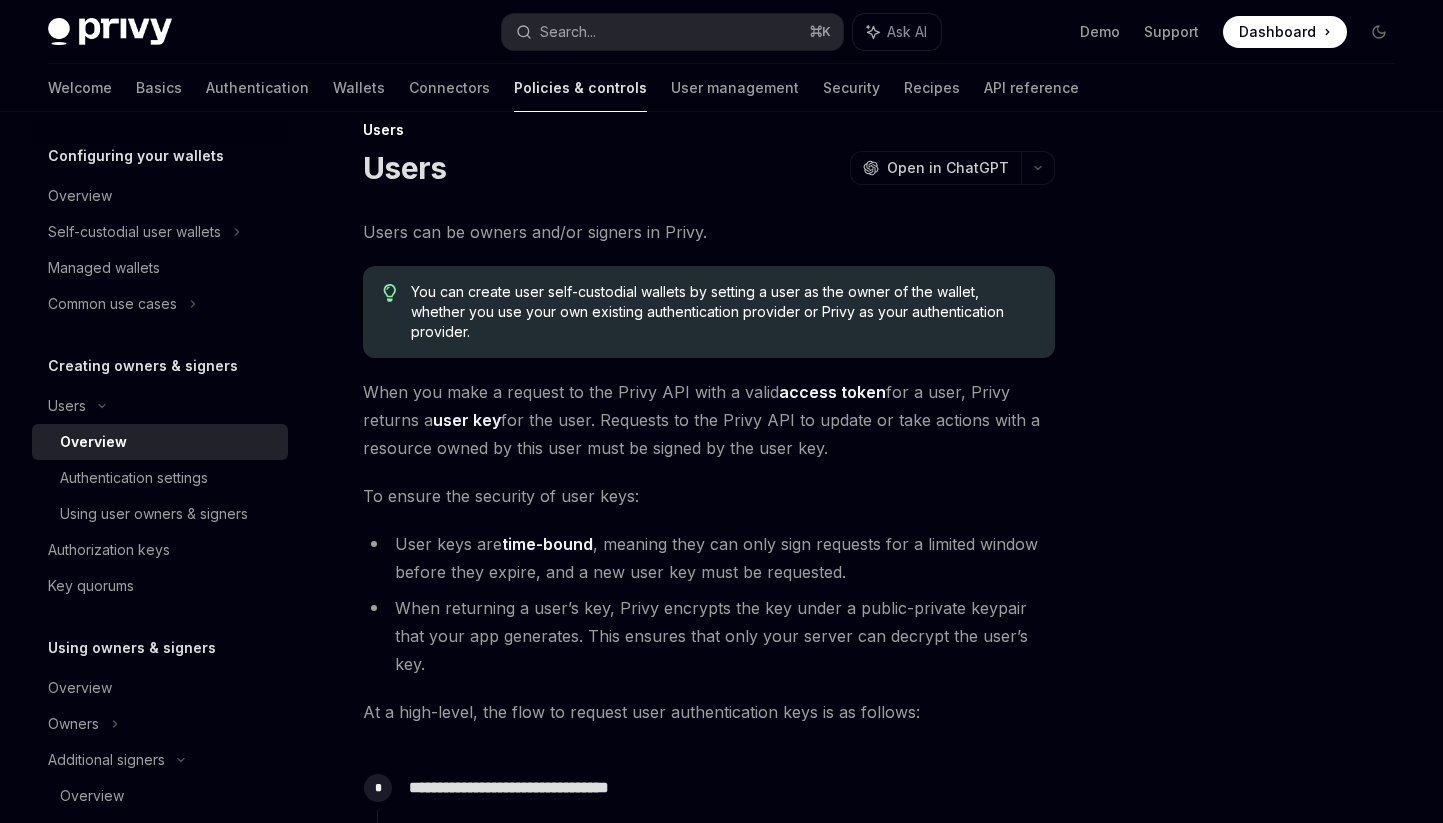 click on "Overview" at bounding box center (168, 442) 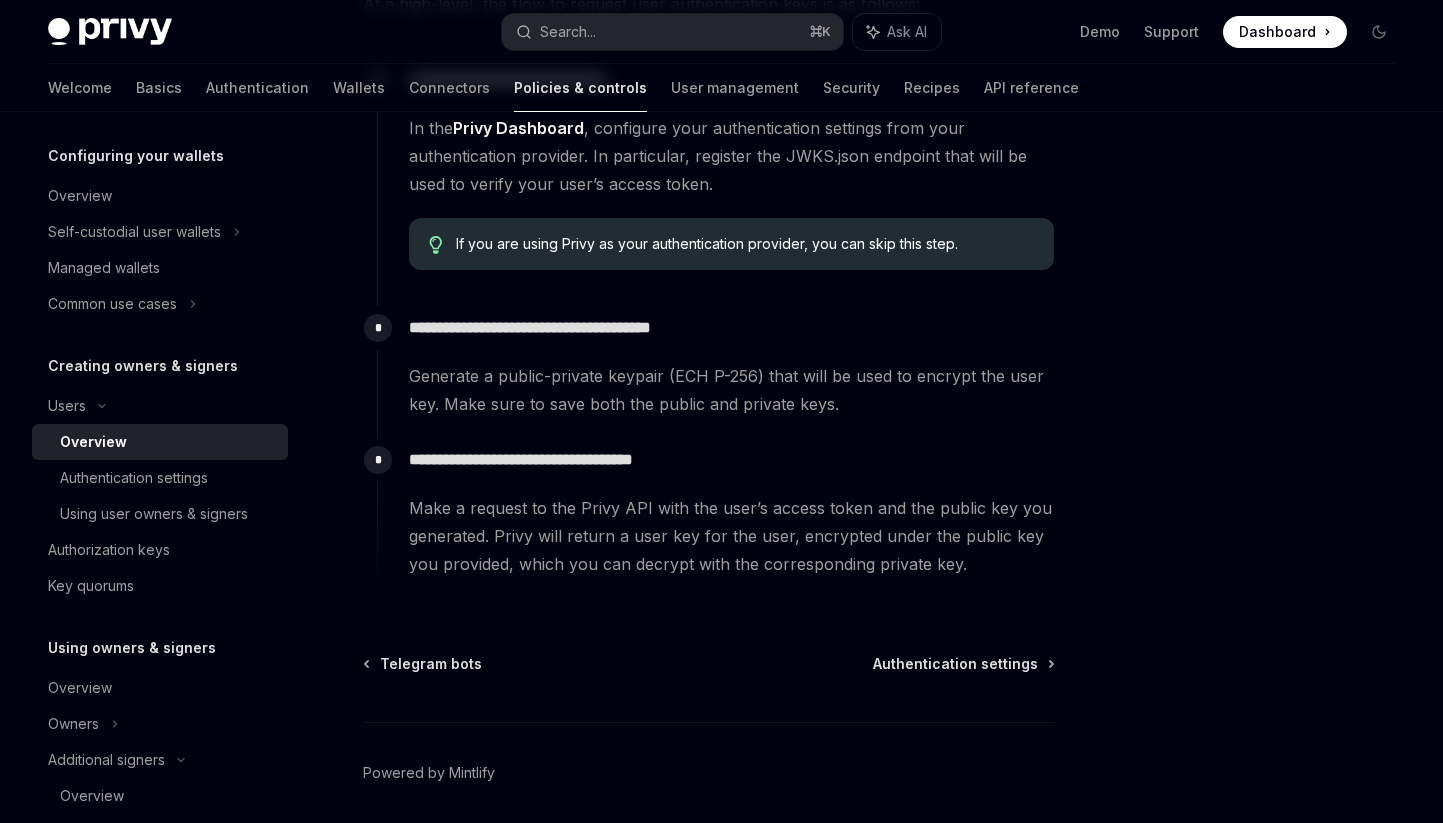 scroll, scrollTop: 751, scrollLeft: 0, axis: vertical 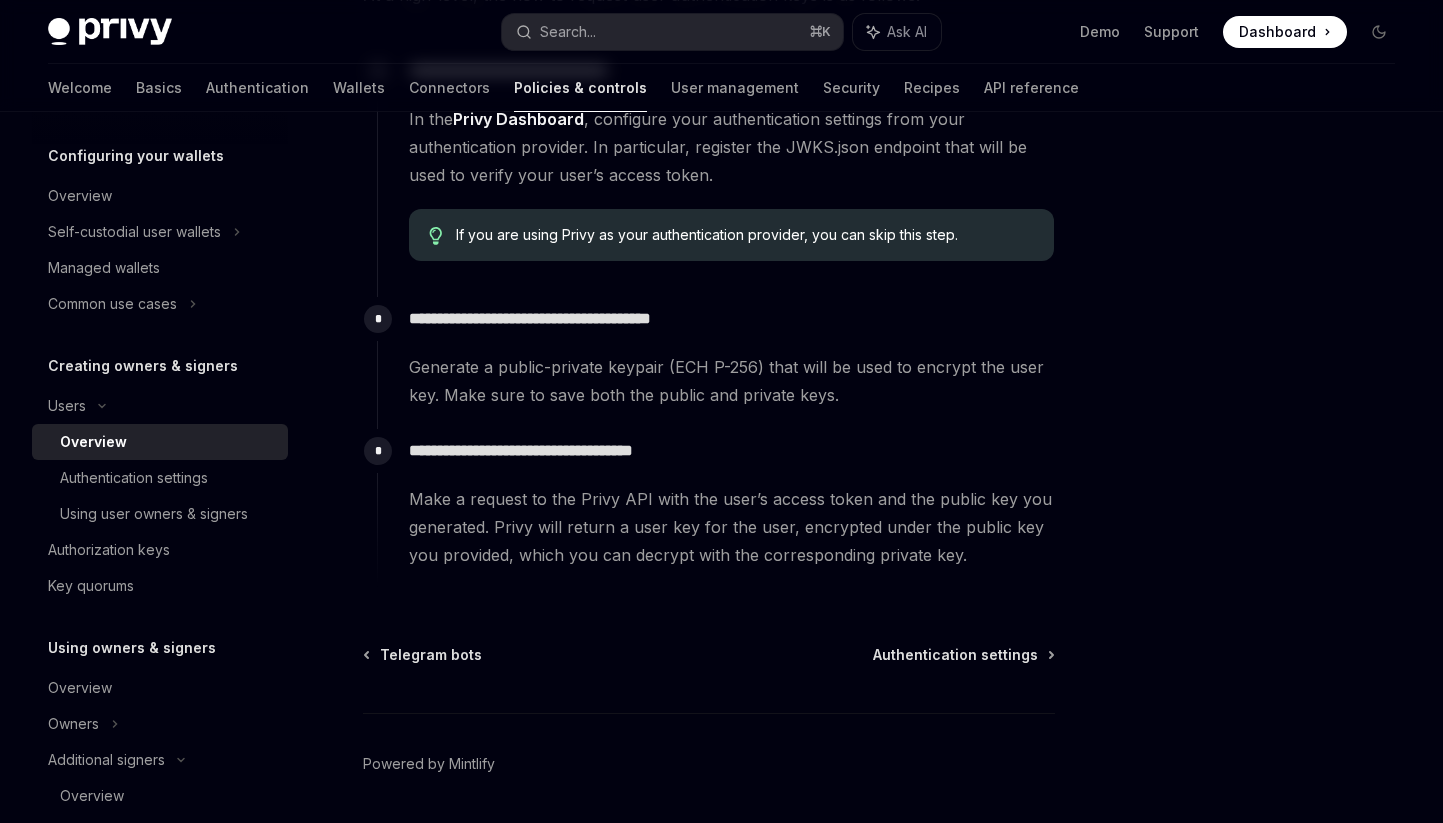 click on "Telegram bots Authentication settings" at bounding box center (709, 655) 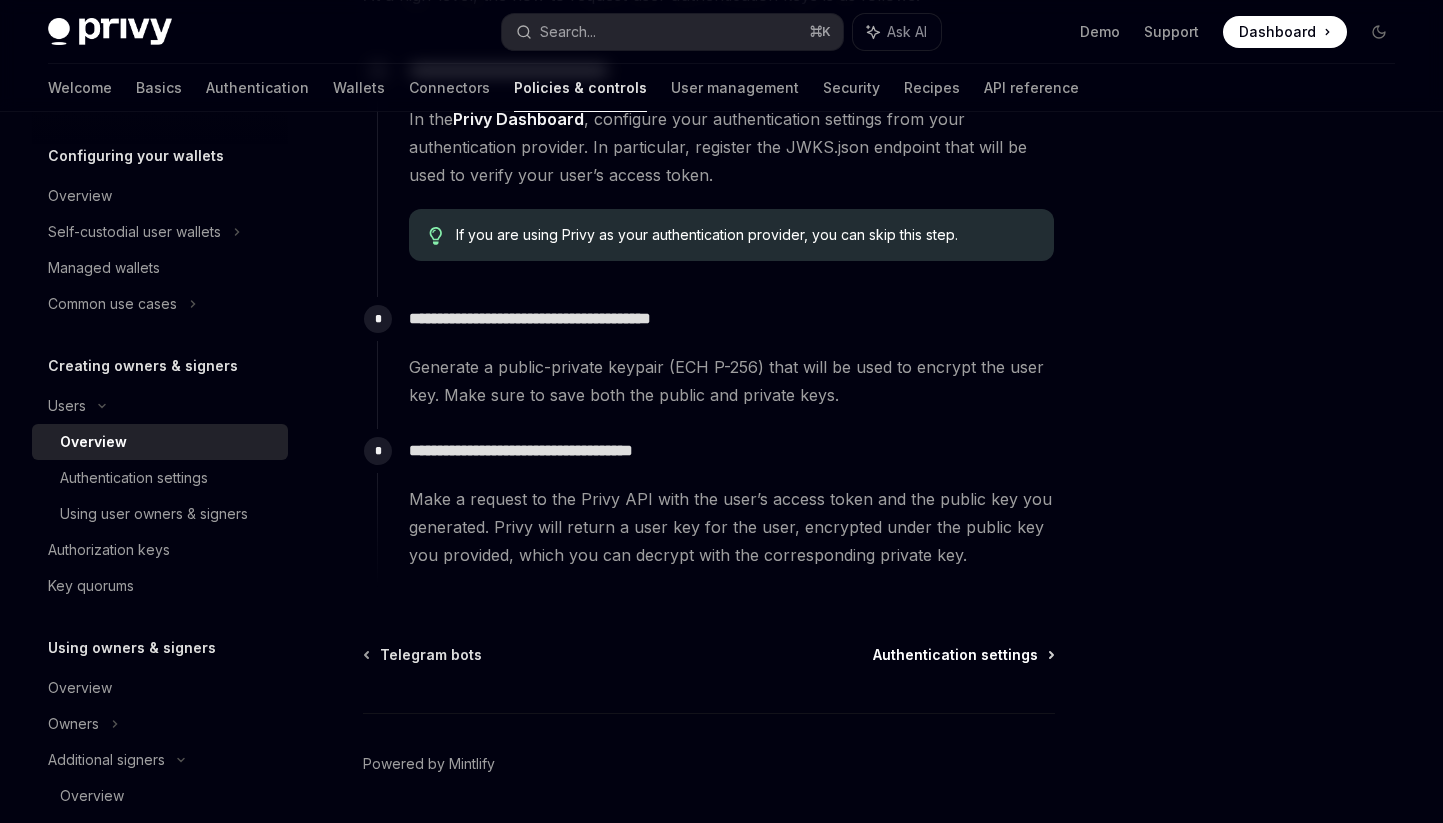 click on "Authentication settings" at bounding box center (955, 655) 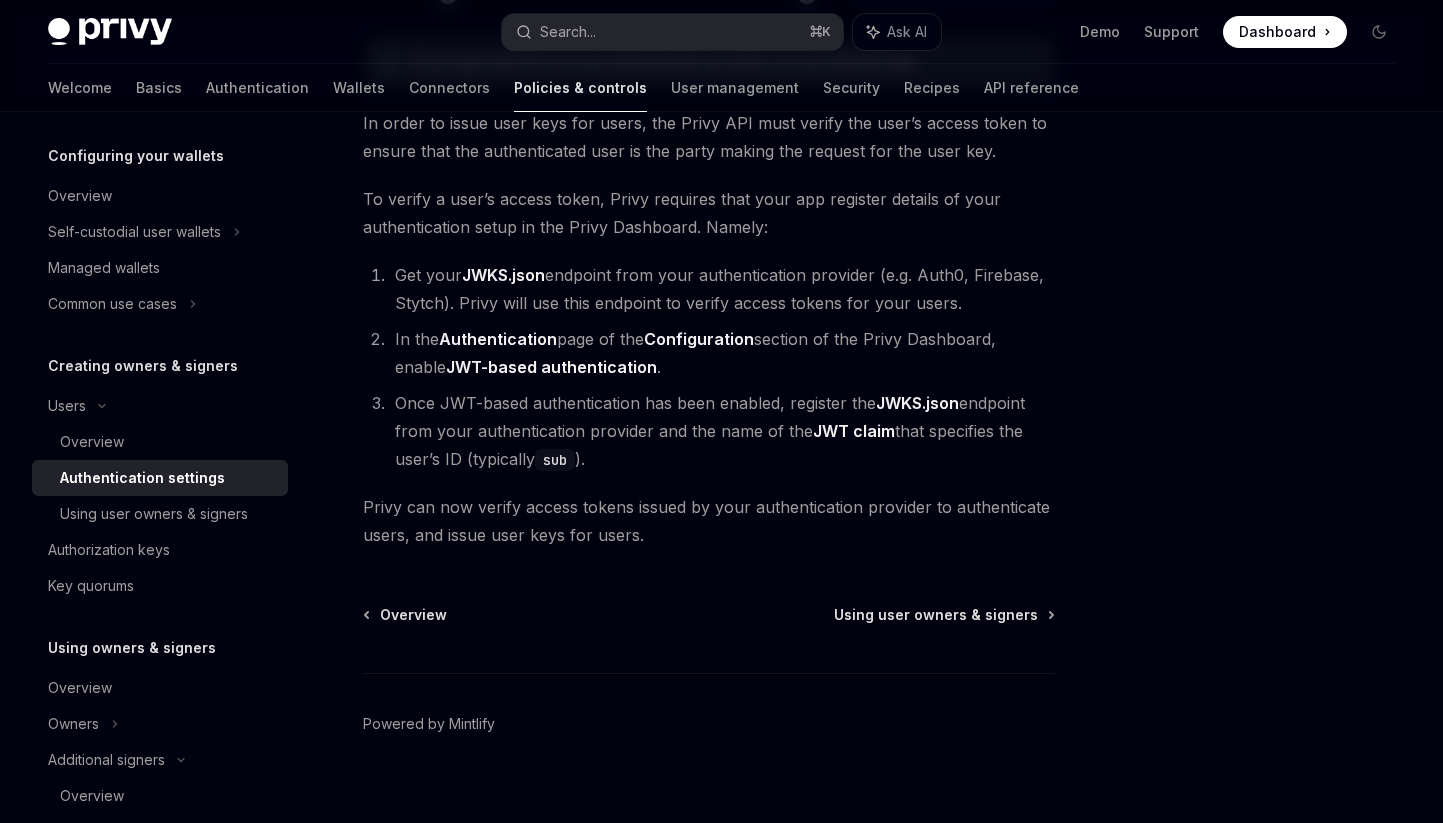 scroll, scrollTop: 224, scrollLeft: 0, axis: vertical 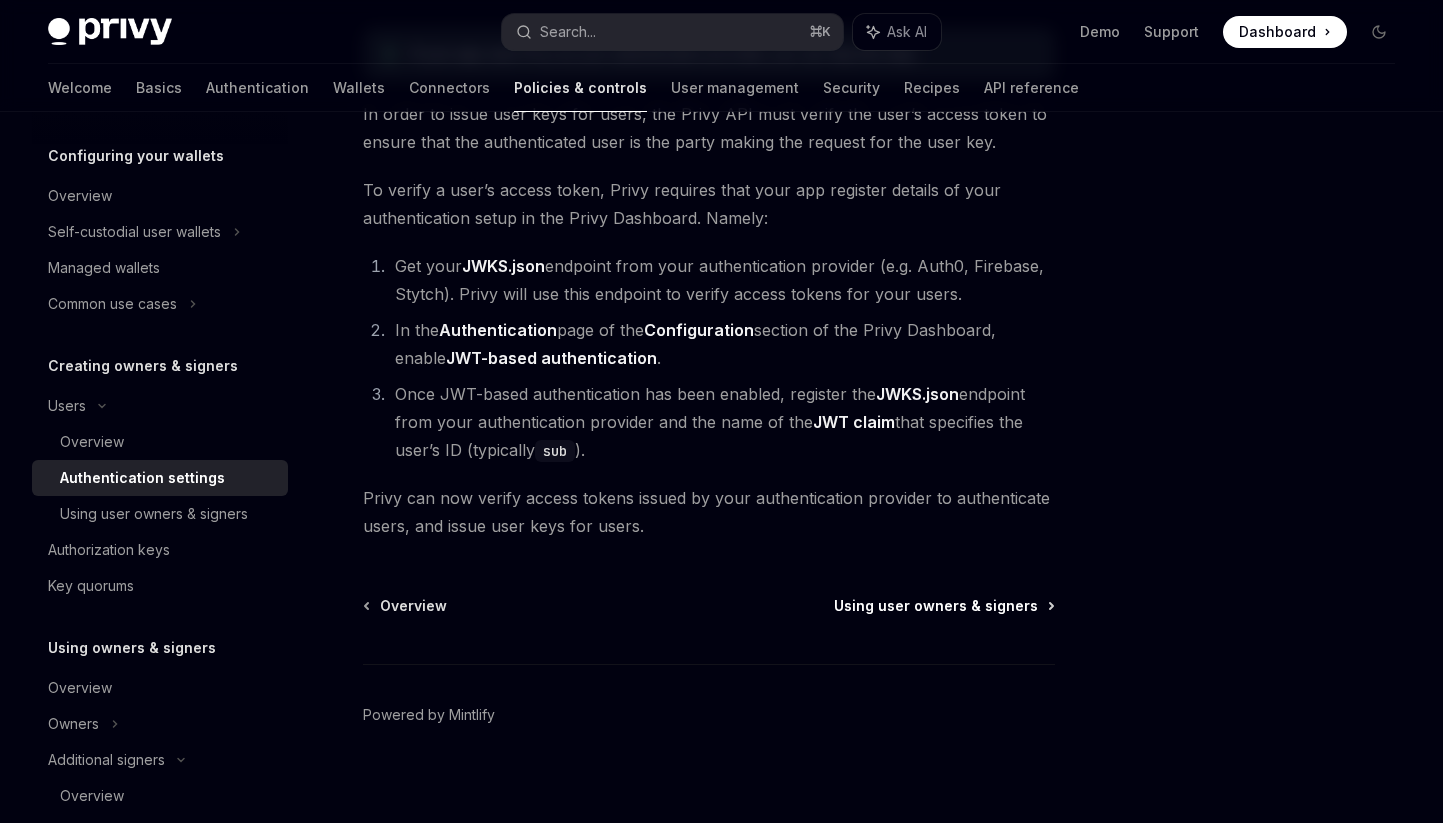 click on "Using user owners & signers" at bounding box center [936, 606] 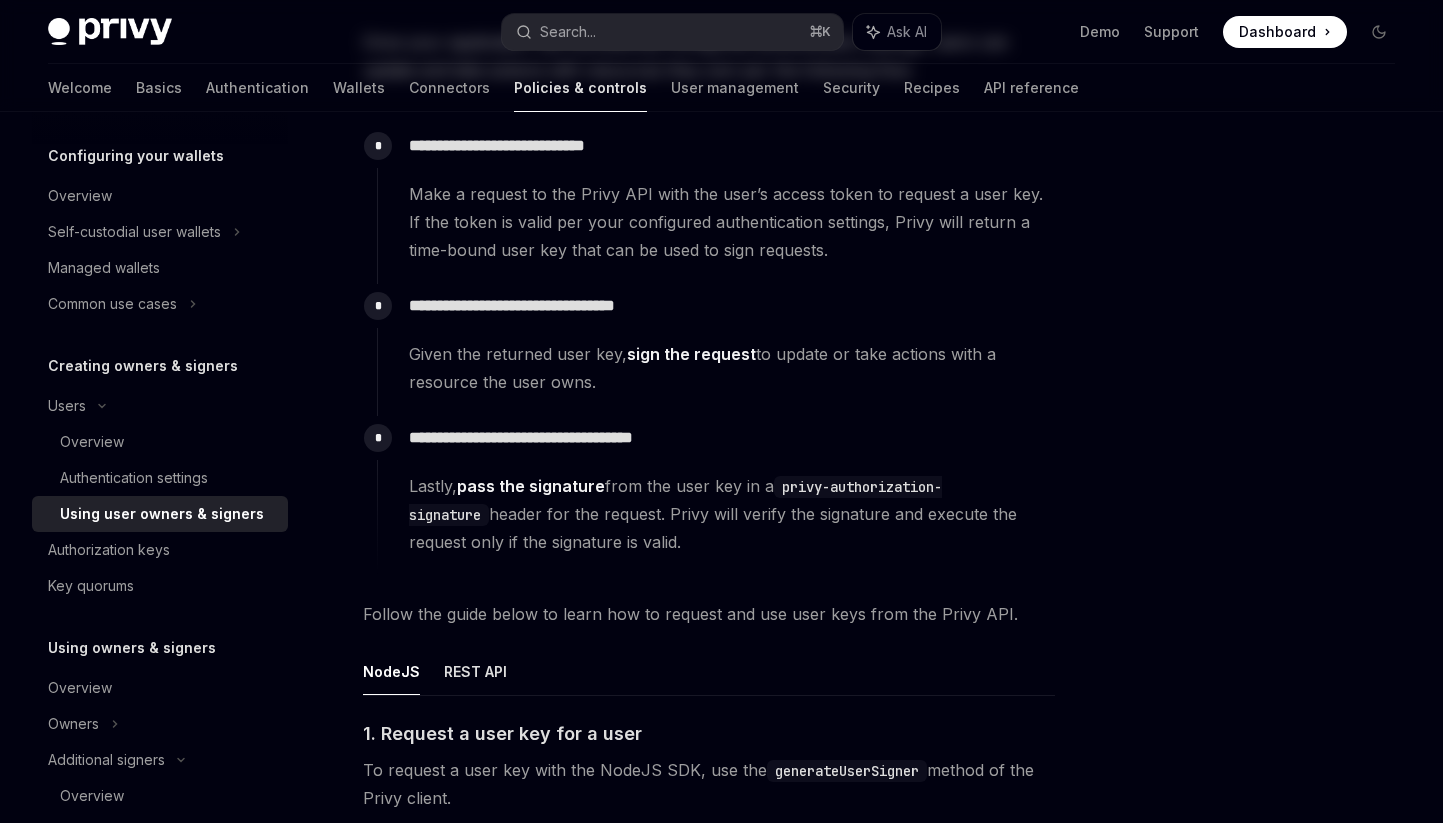 scroll, scrollTop: 0, scrollLeft: 0, axis: both 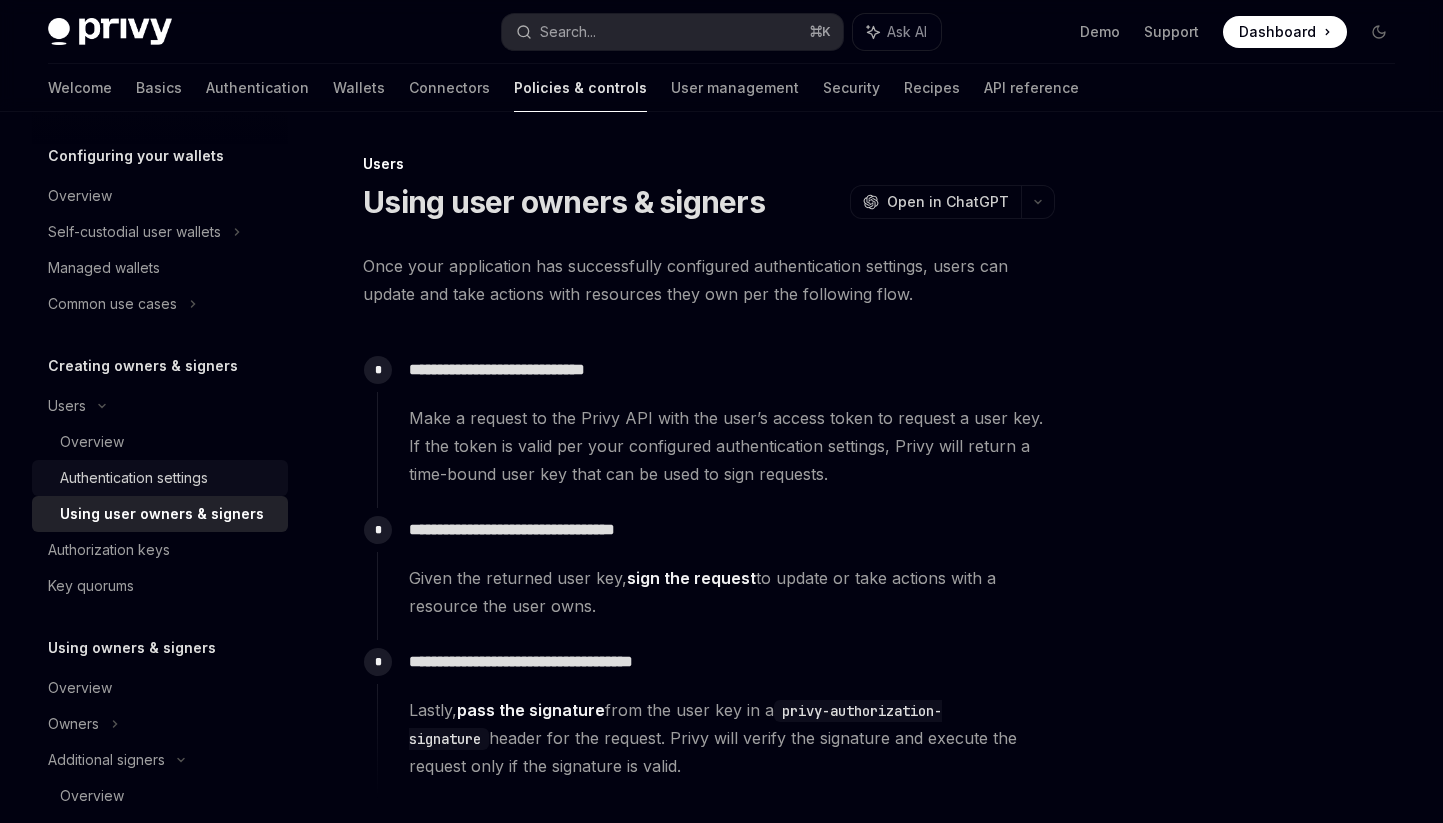 click on "Authentication settings" at bounding box center [134, 478] 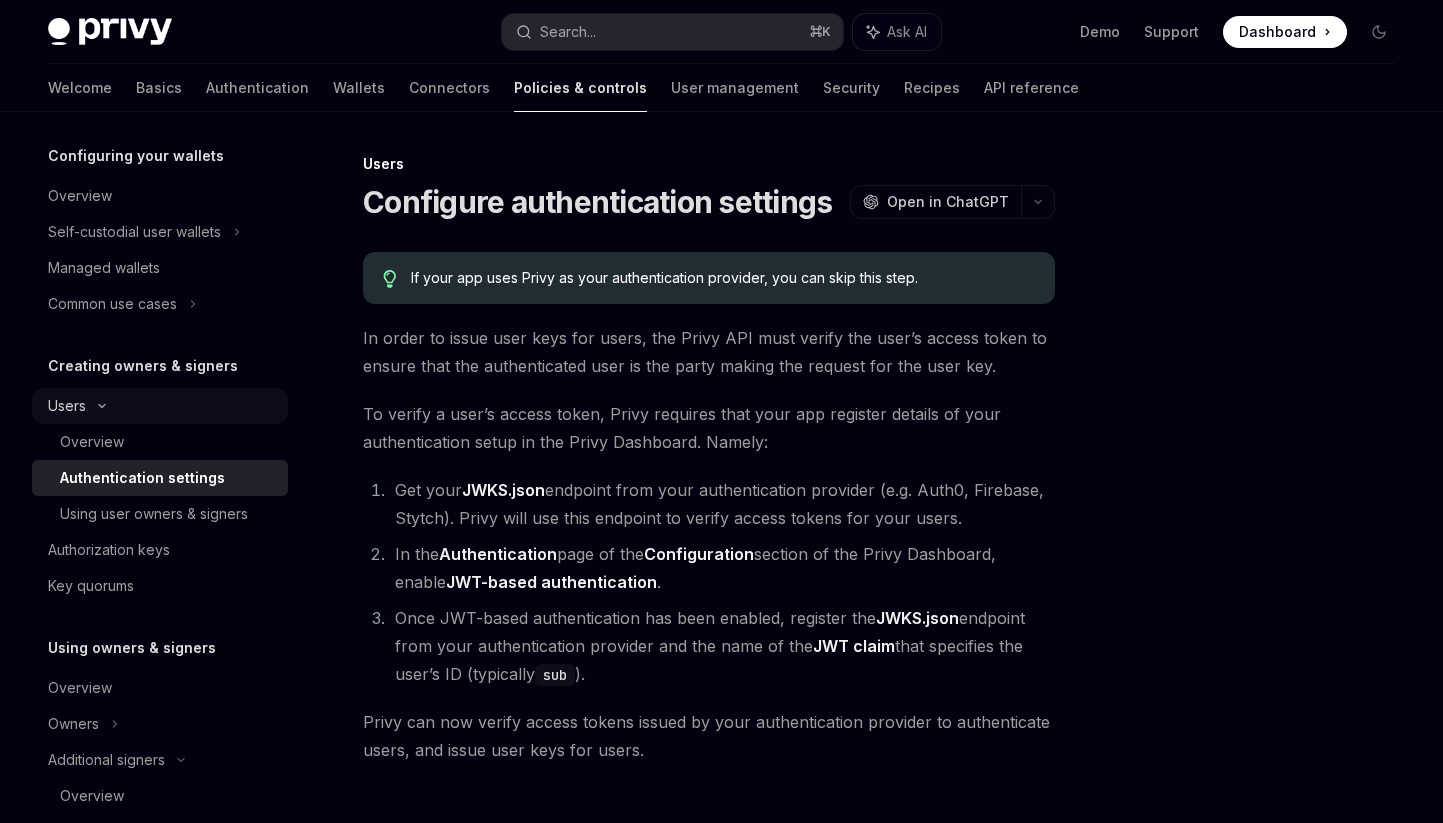 click on "Users" at bounding box center [160, 406] 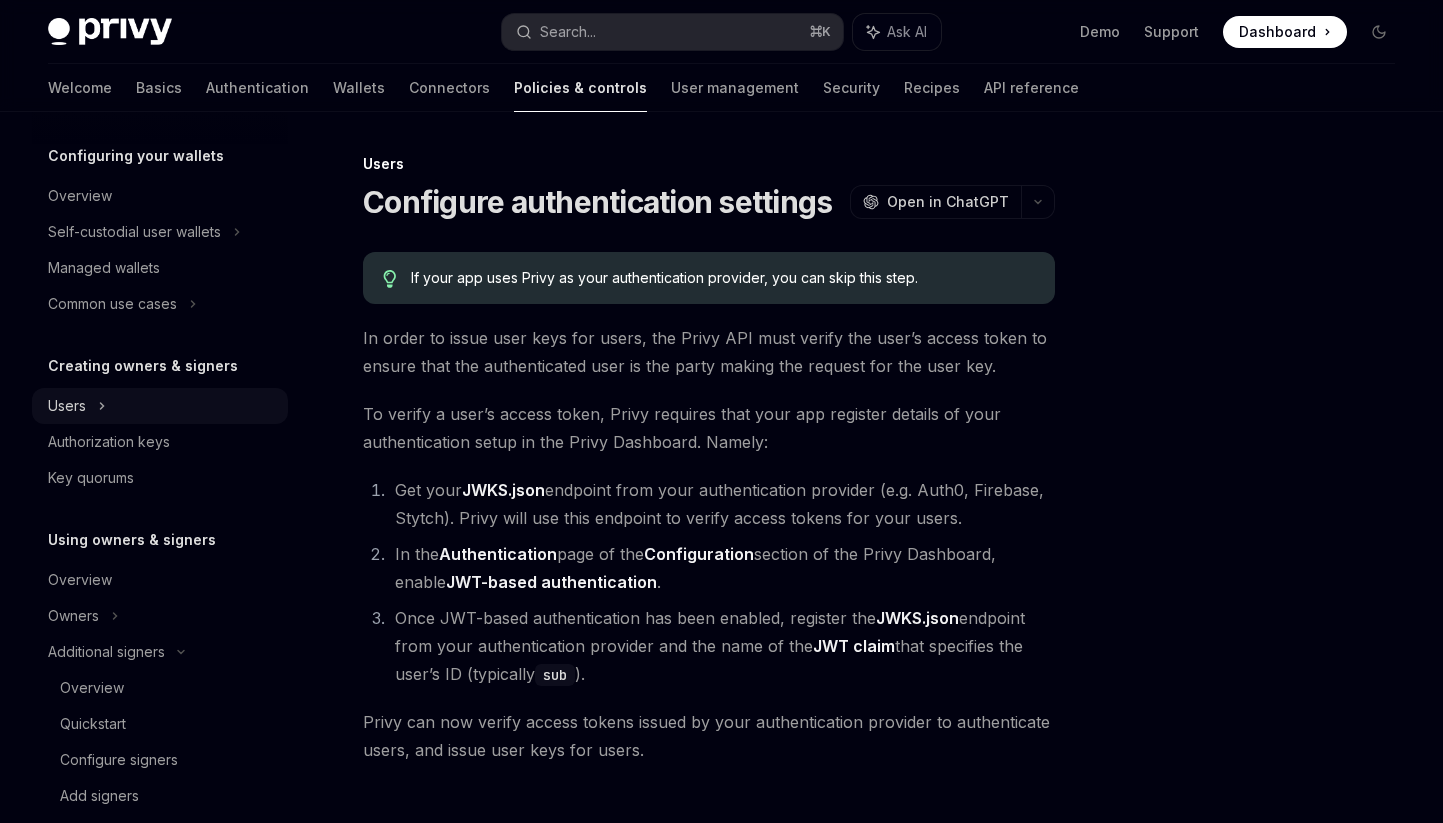 click on "Users" at bounding box center [160, 406] 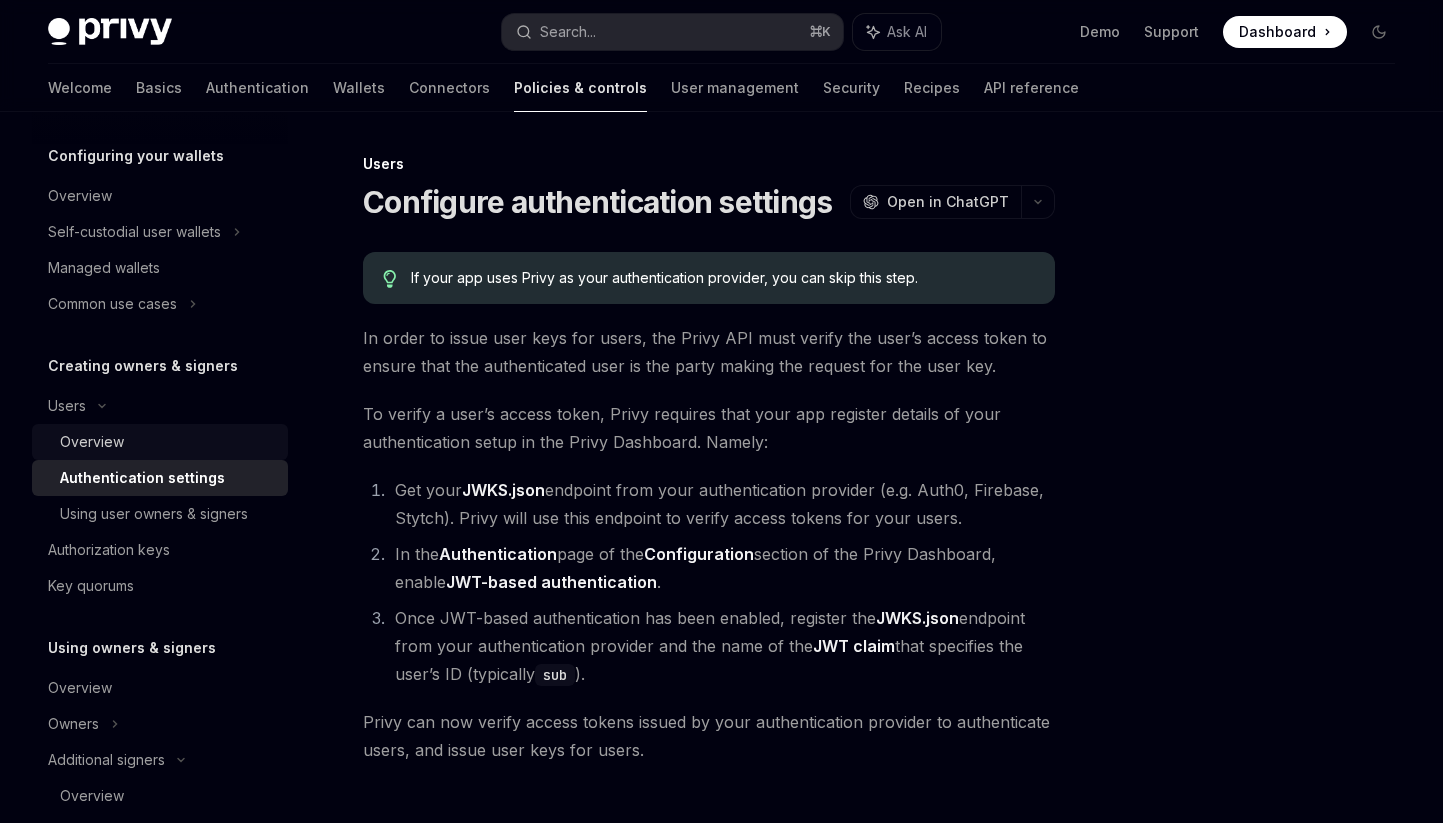 click on "Overview" at bounding box center (168, 442) 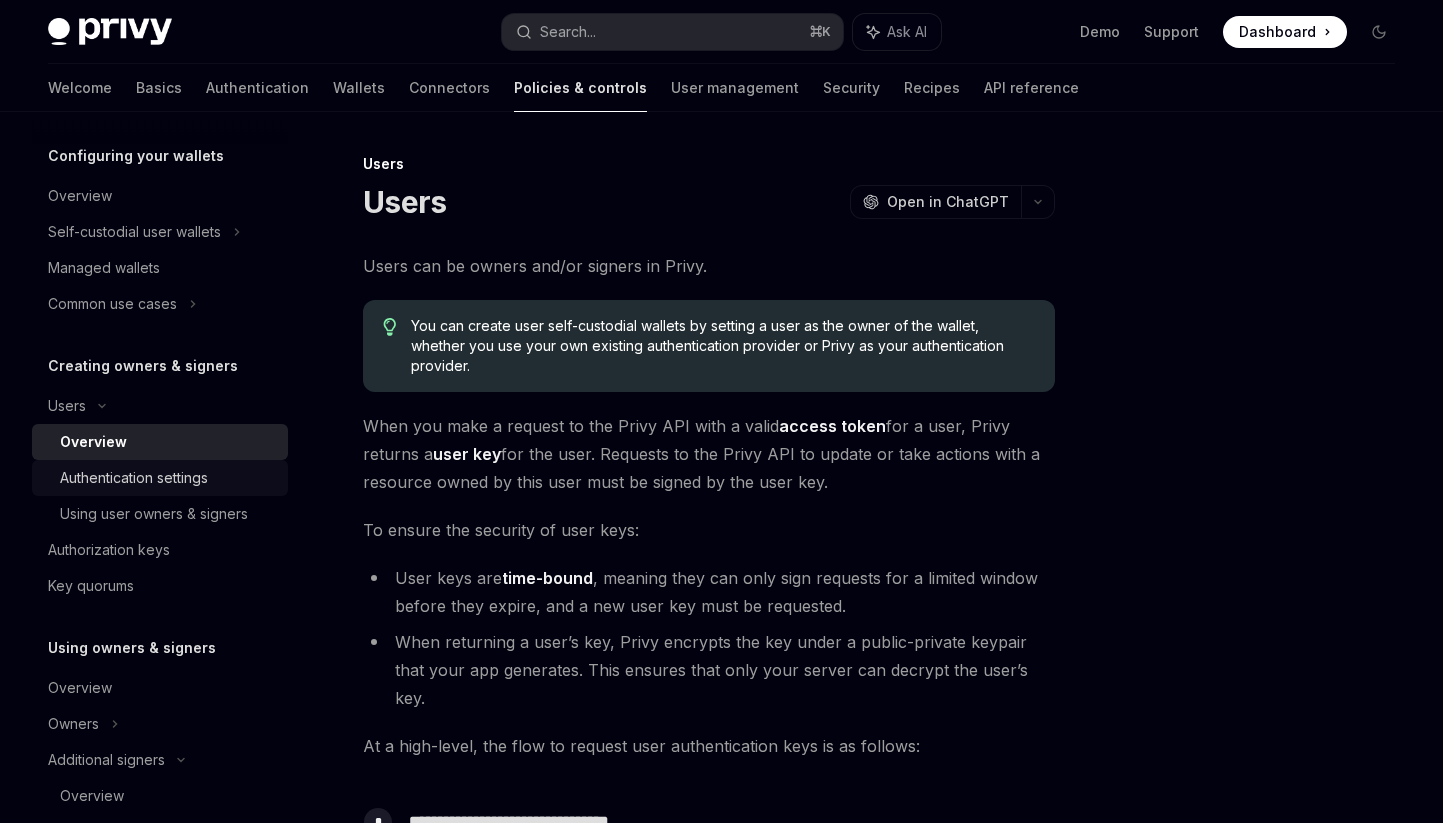 click on "Authentication settings" at bounding box center [168, 478] 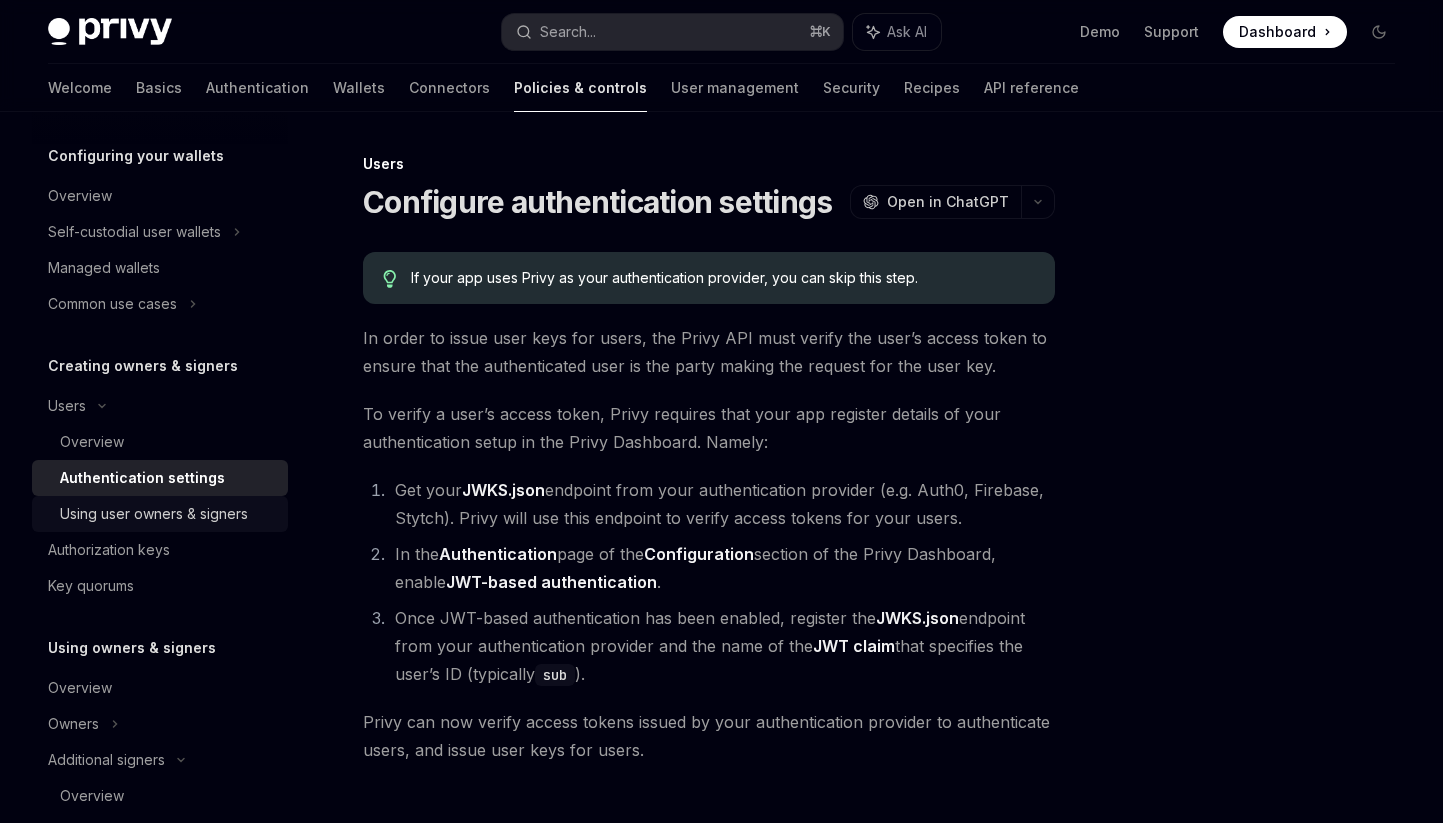 click on "Using user owners & signers" at bounding box center [154, 514] 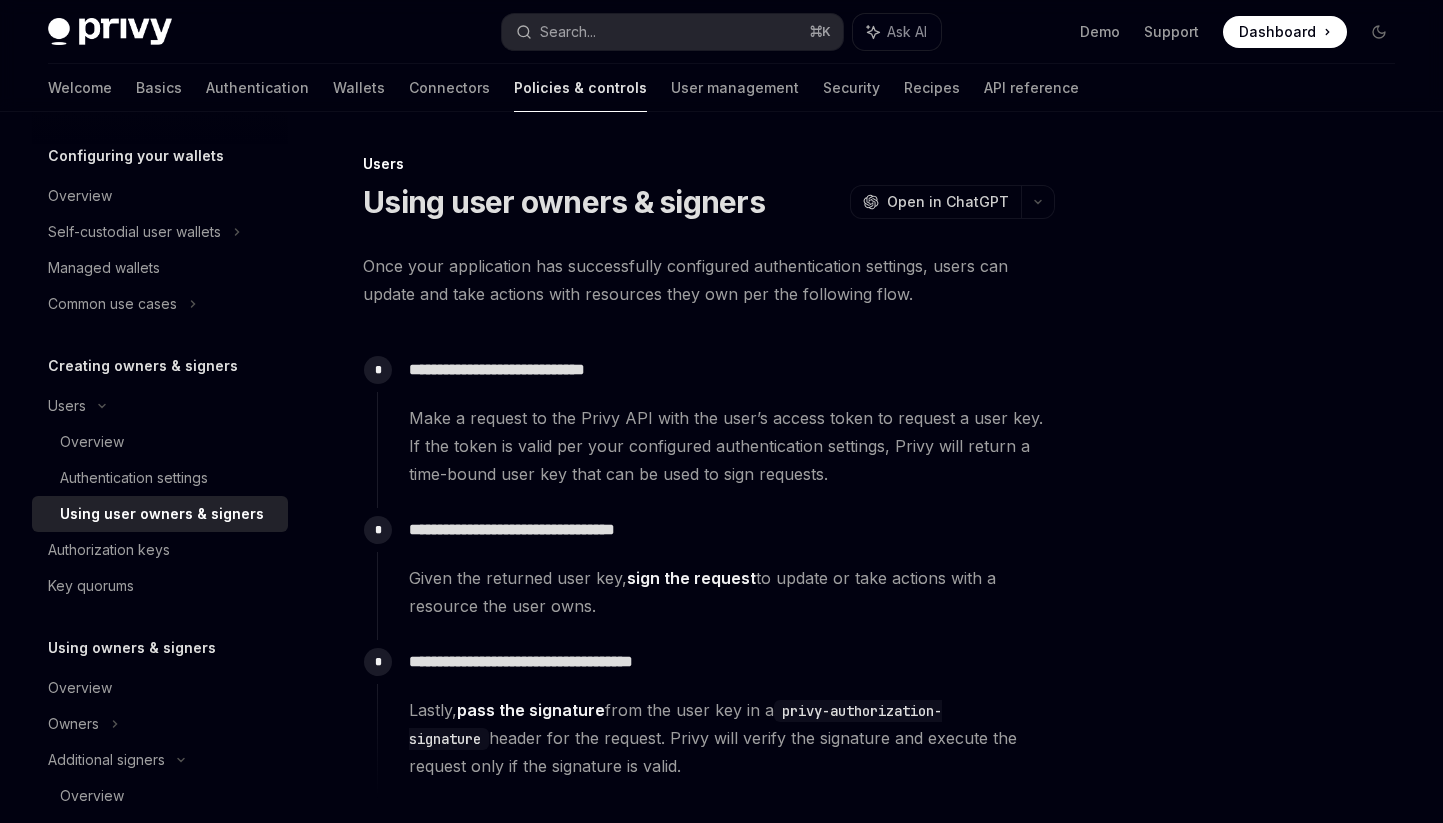 click on "Make a request to the Privy API with the user’s access token to request a user key. If the token
is valid per your configured authentication settings, Privy will return a time-bound user key
that can be used to sign requests." at bounding box center (731, 446) 